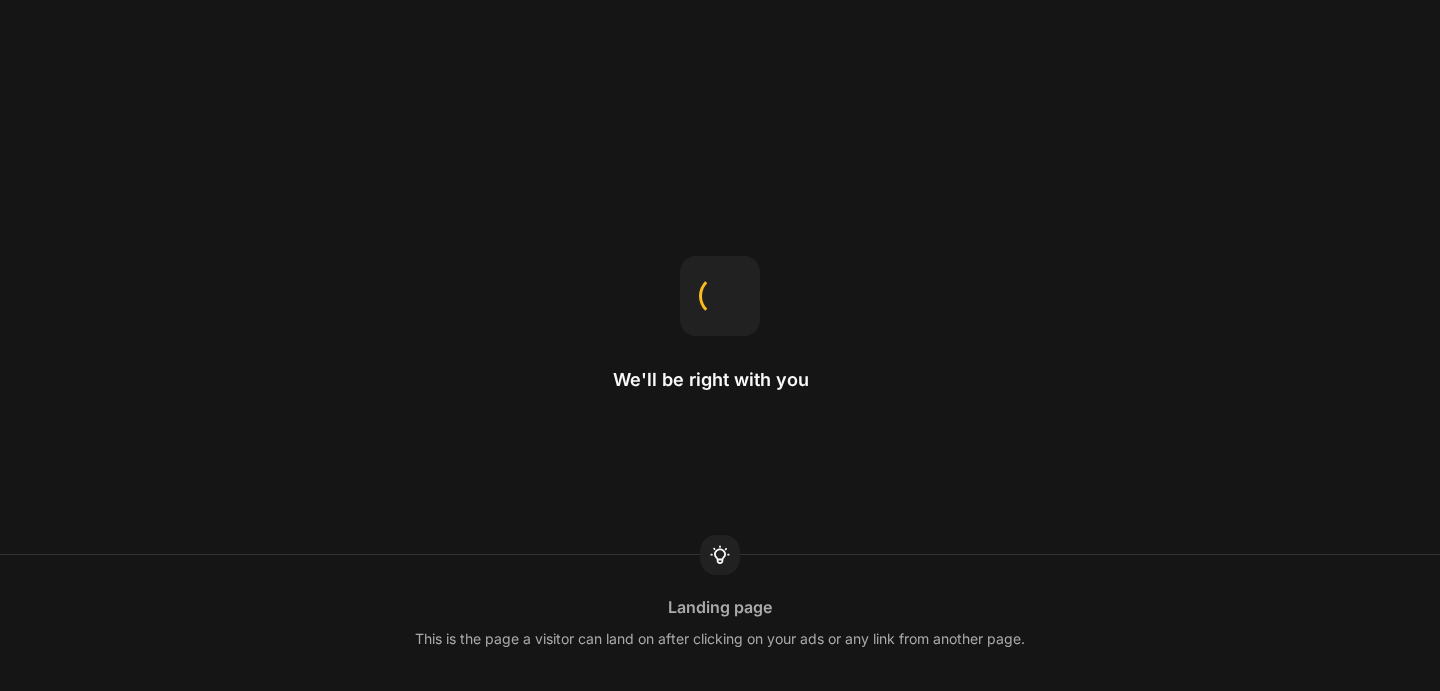 scroll, scrollTop: 0, scrollLeft: 0, axis: both 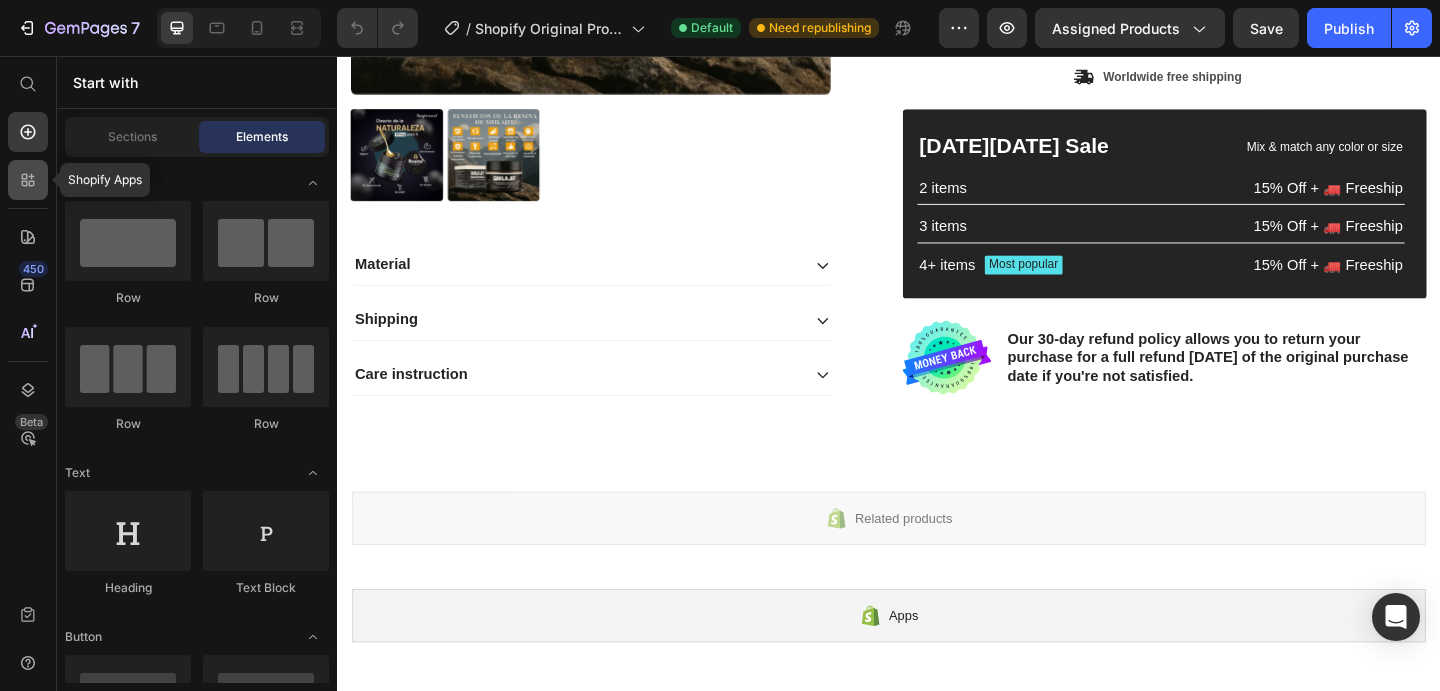 click 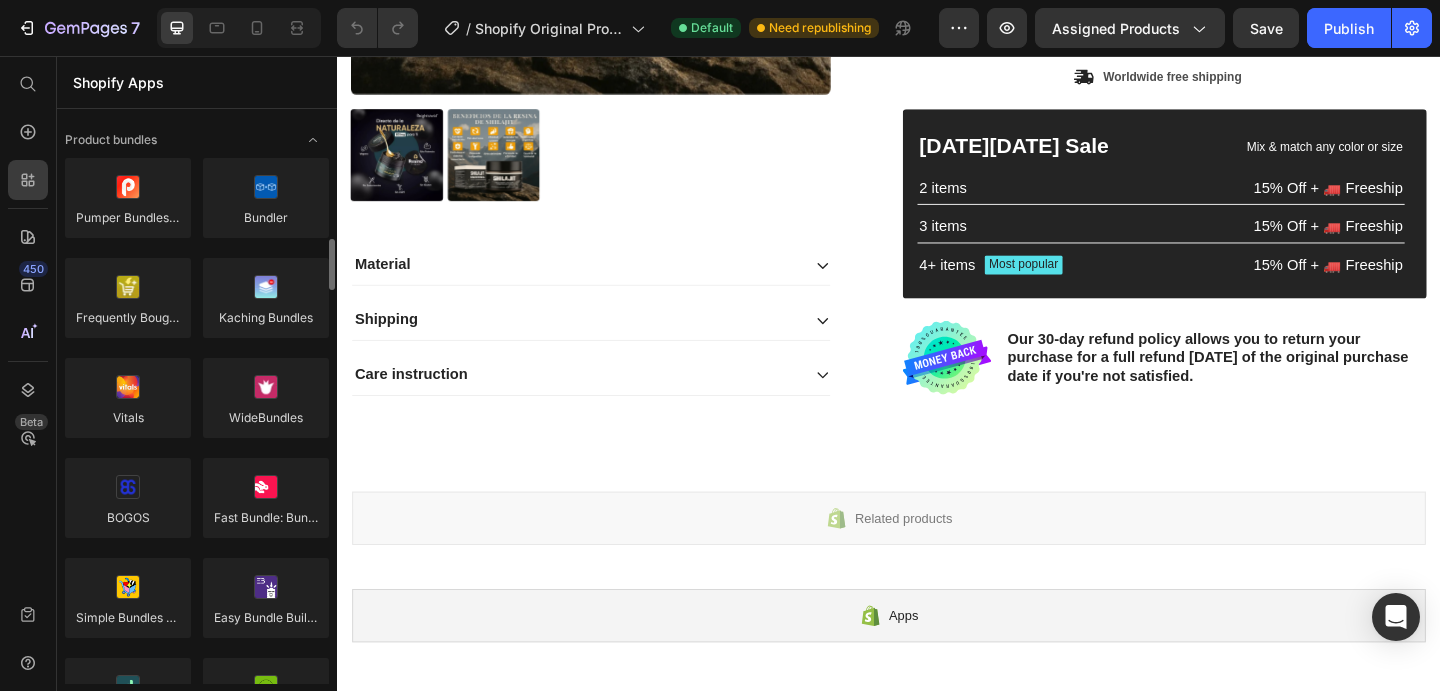scroll, scrollTop: 1399, scrollLeft: 0, axis: vertical 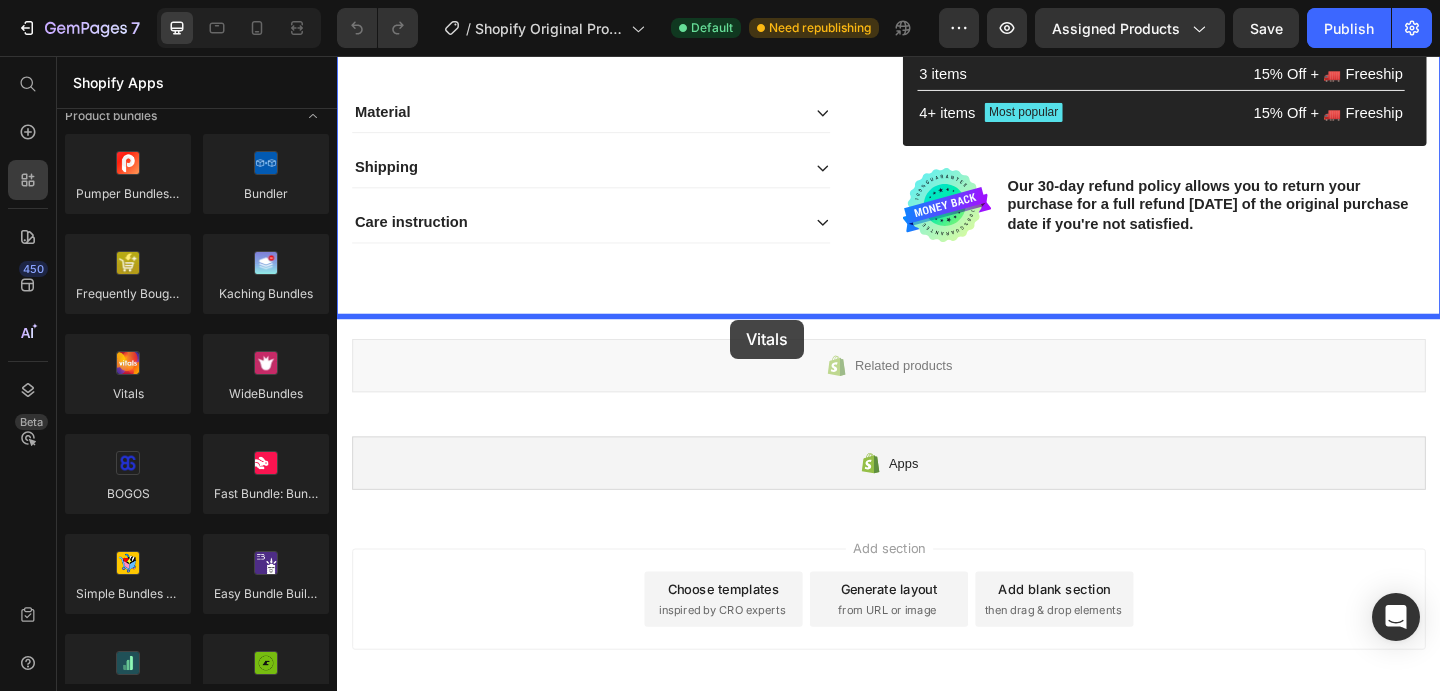 drag, startPoint x: 475, startPoint y: 430, endPoint x: 765, endPoint y: 343, distance: 302.7689 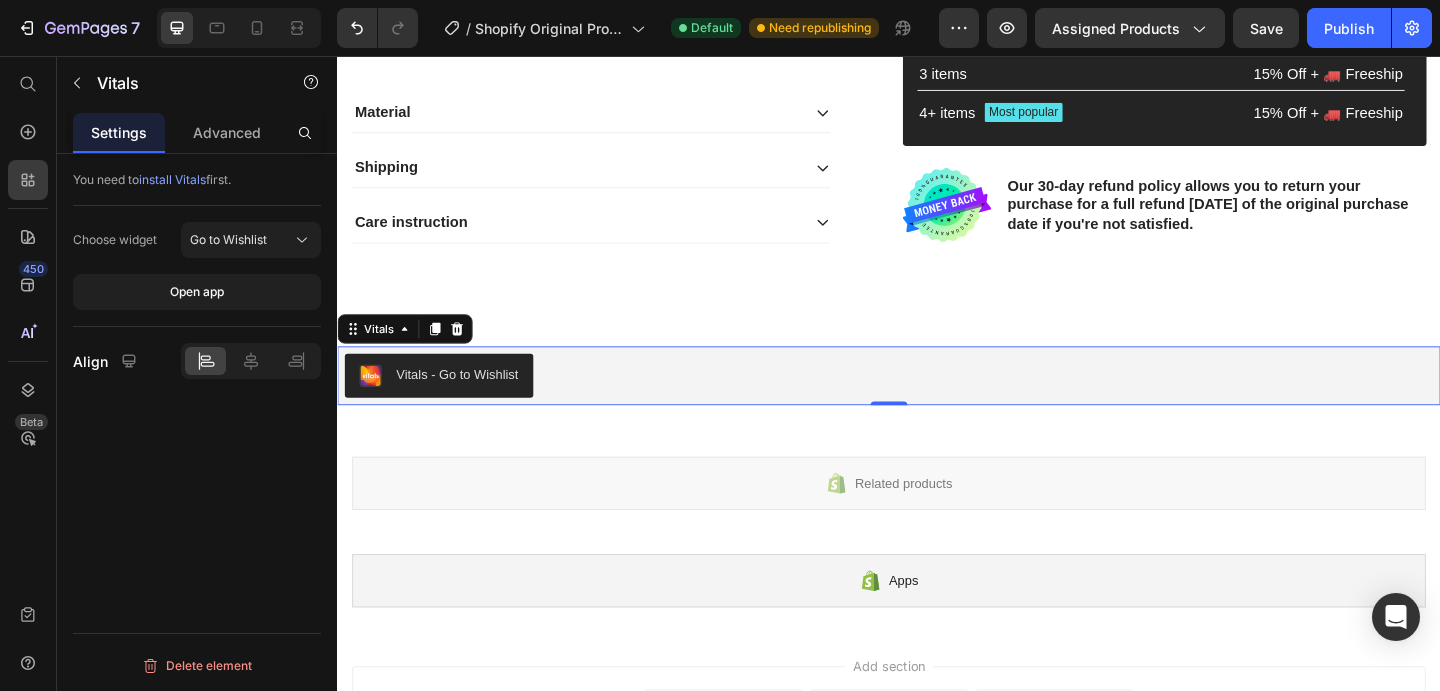click on "Vitals - Go to Wishlist" at bounding box center [447, 404] 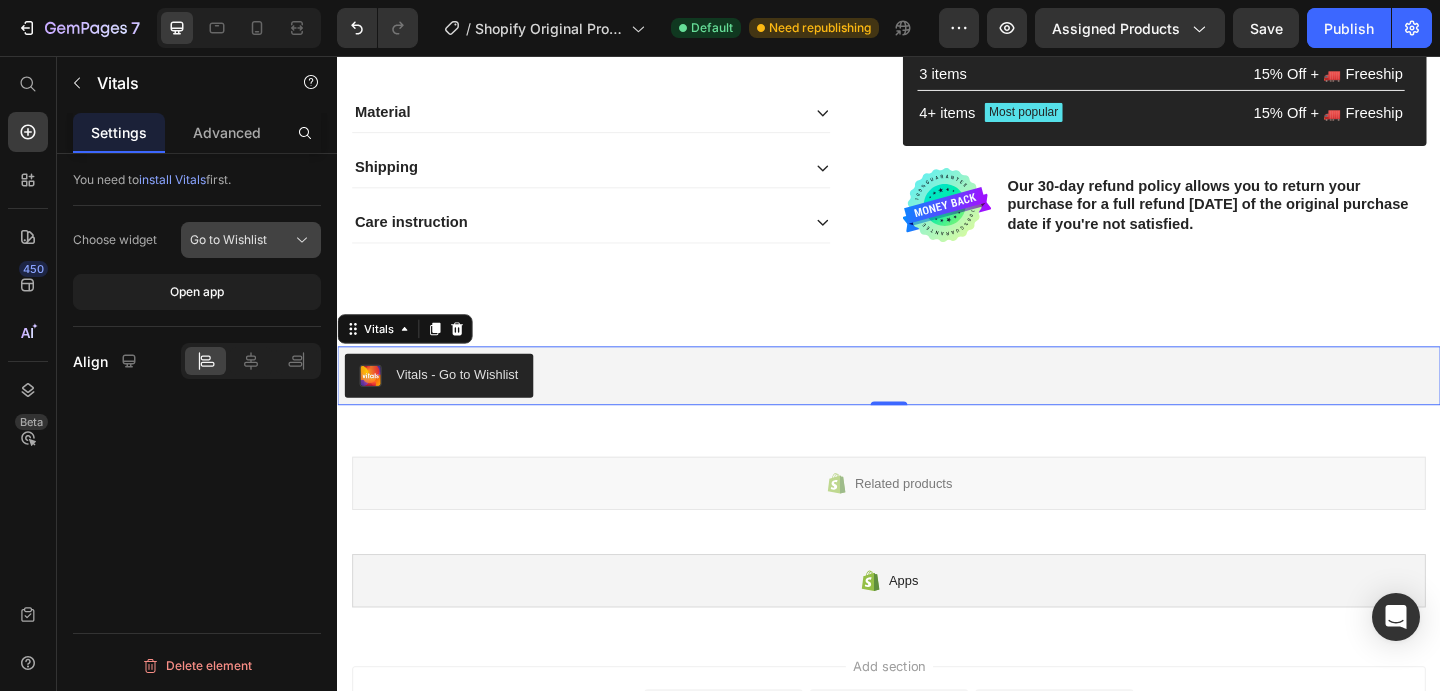 click on "Go to Wishlist" 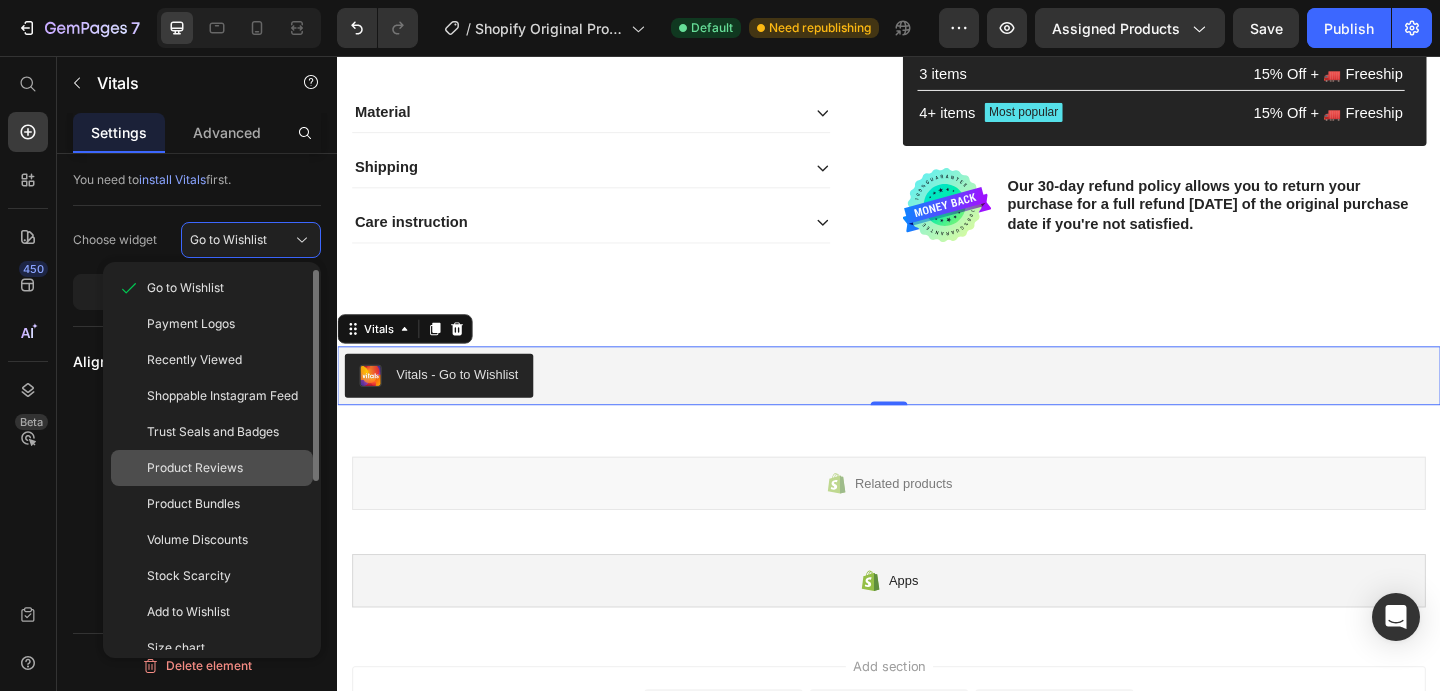 click on "Product Reviews" at bounding box center [226, 468] 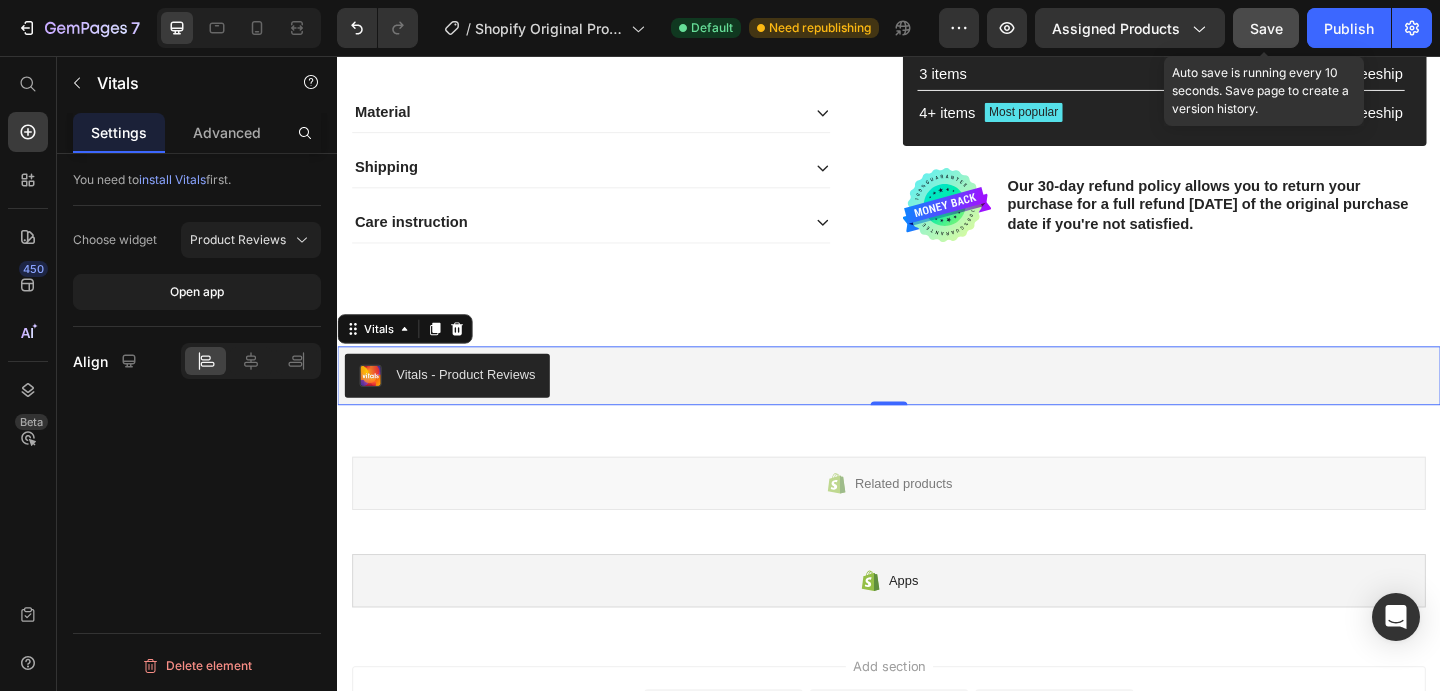 click on "Save" at bounding box center (1266, 28) 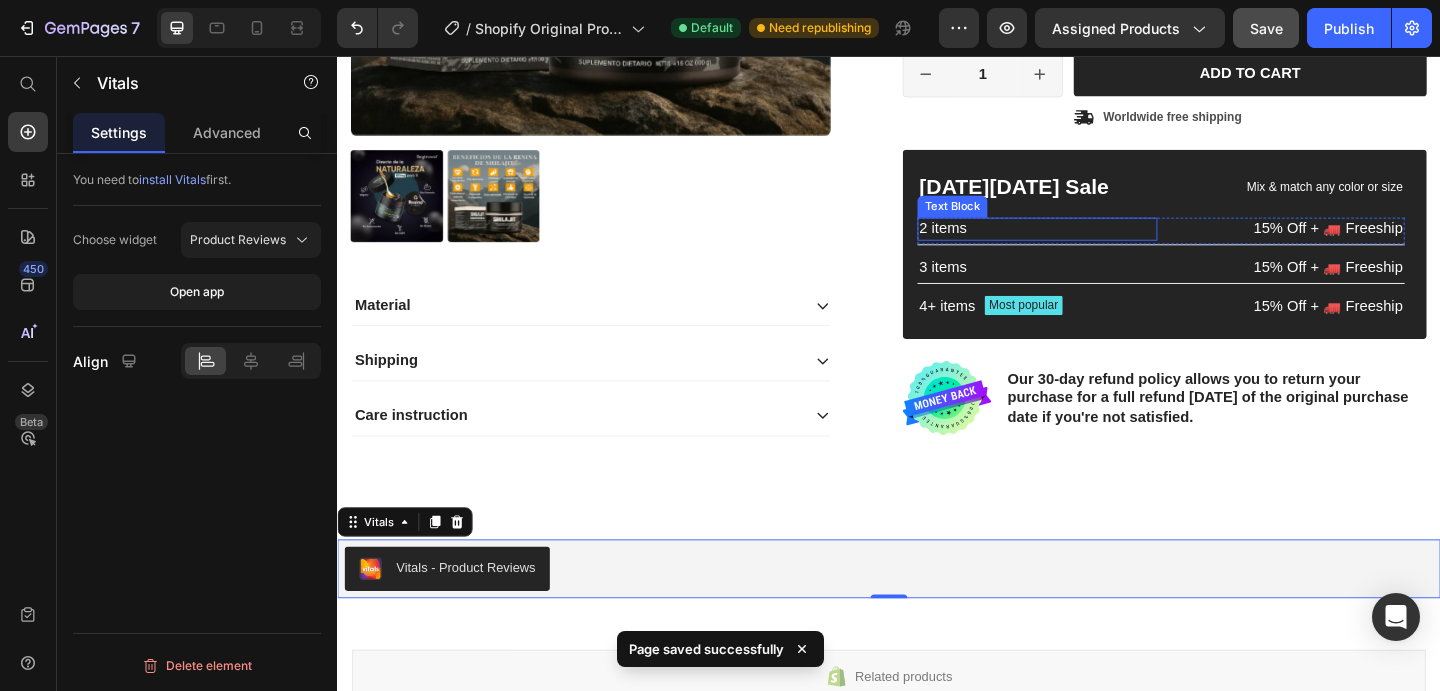 scroll, scrollTop: 623, scrollLeft: 0, axis: vertical 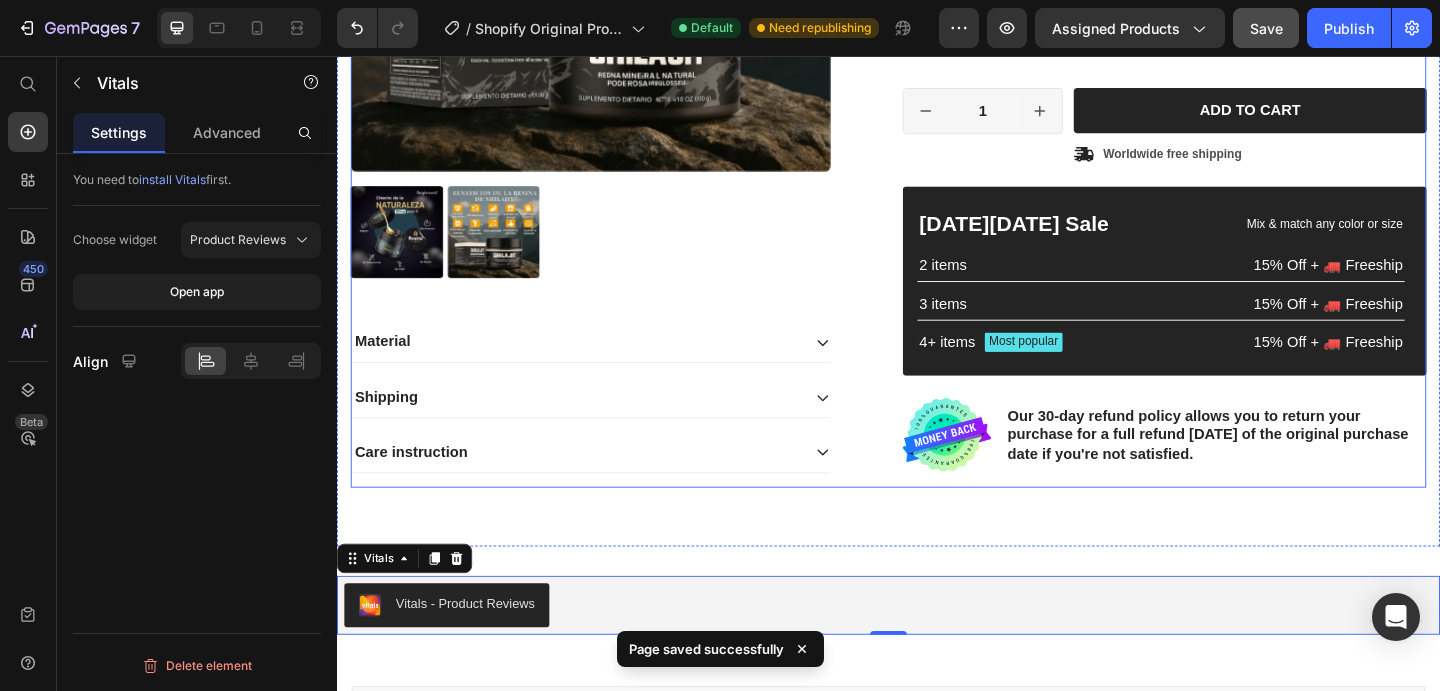 click on "Product Images
Material
Shipping
Care instruction Accordion" at bounding box center [637, 93] 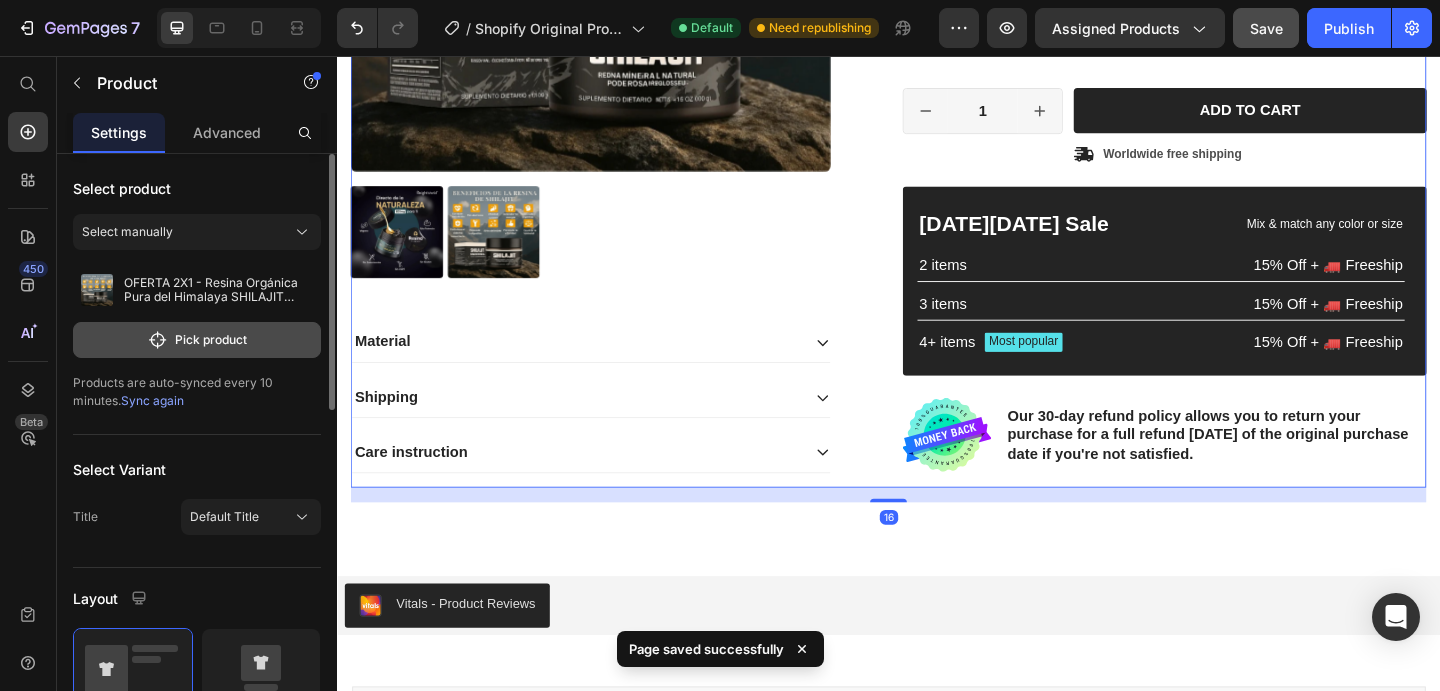 click on "Pick product" 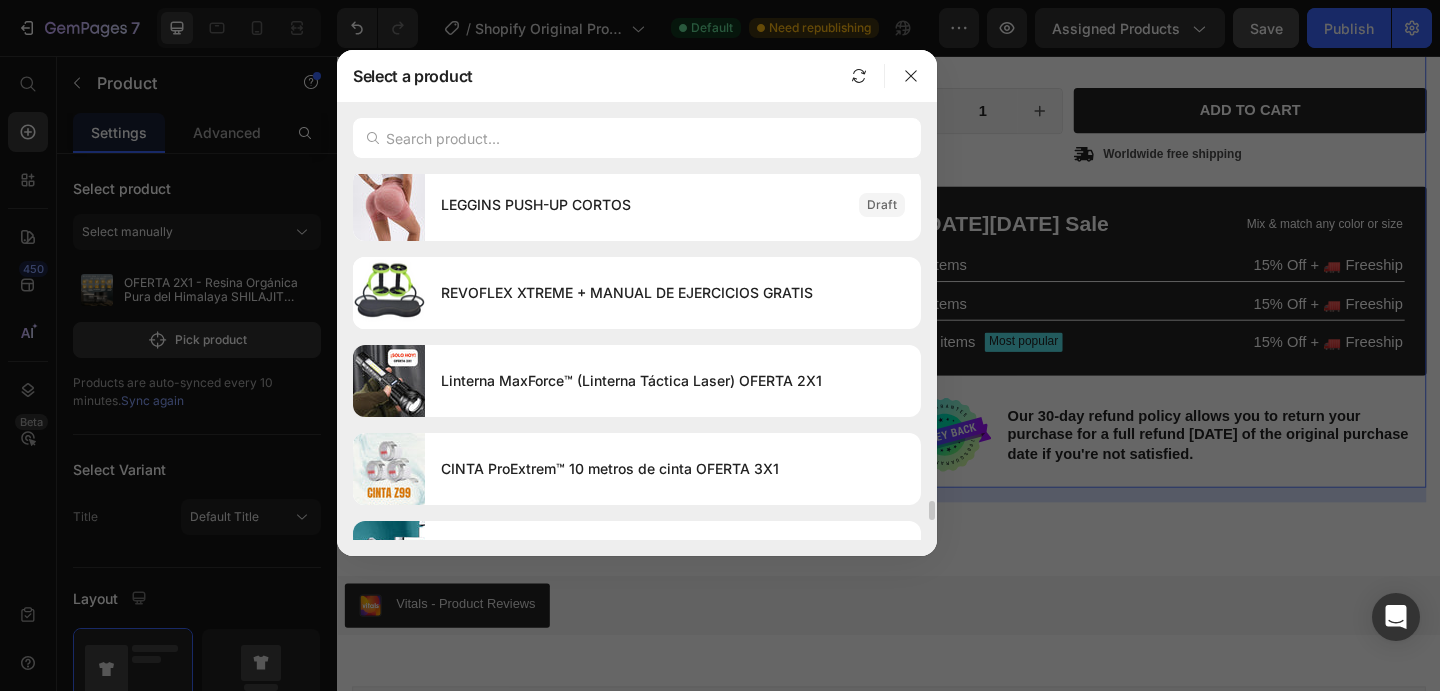 scroll, scrollTop: 5988, scrollLeft: 0, axis: vertical 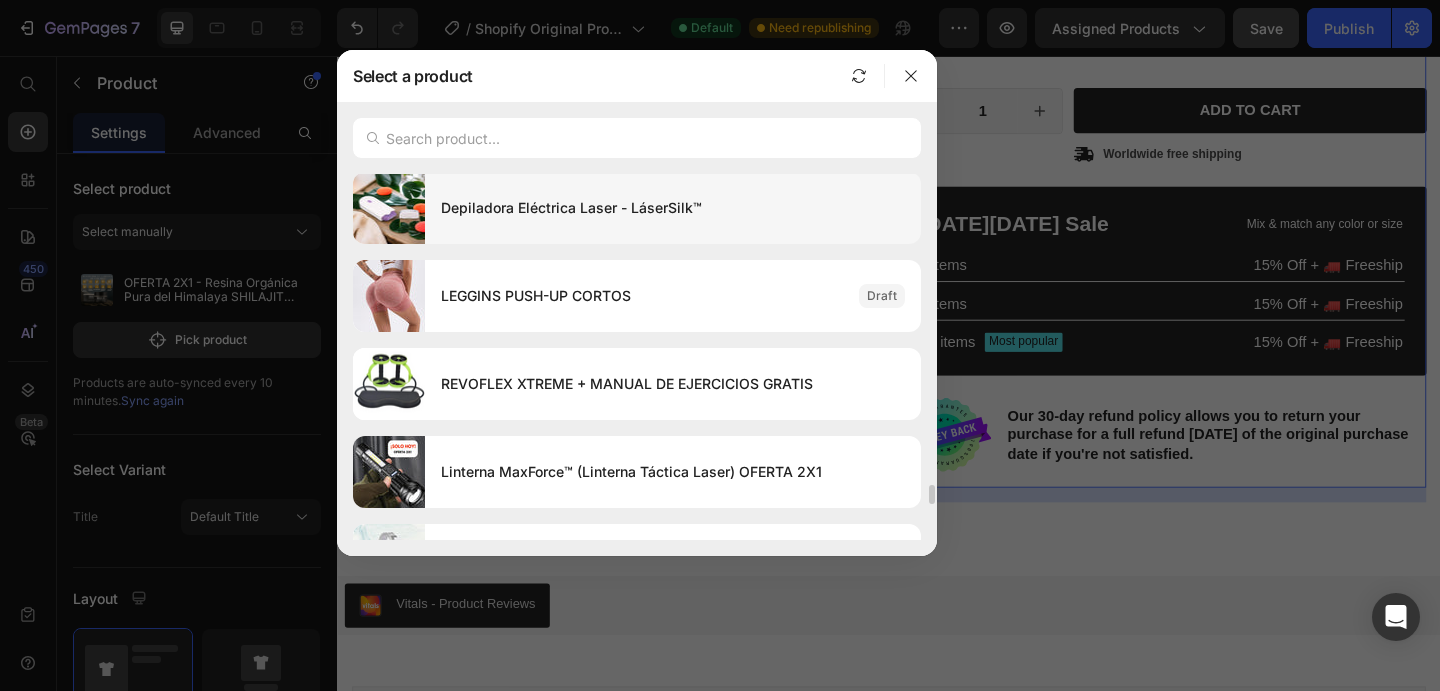 click on "Depiladora Eléctrica Laser - LáserSilk™" at bounding box center [673, 208] 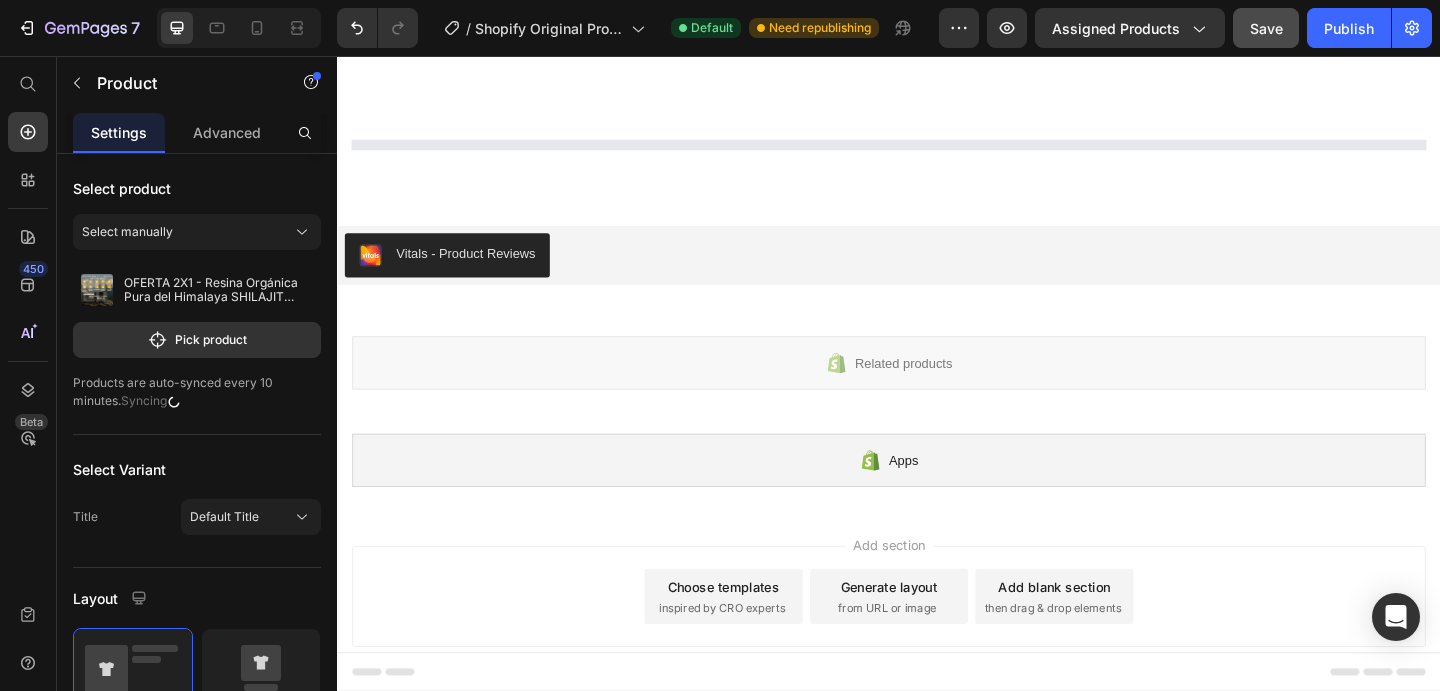 scroll, scrollTop: 138, scrollLeft: 0, axis: vertical 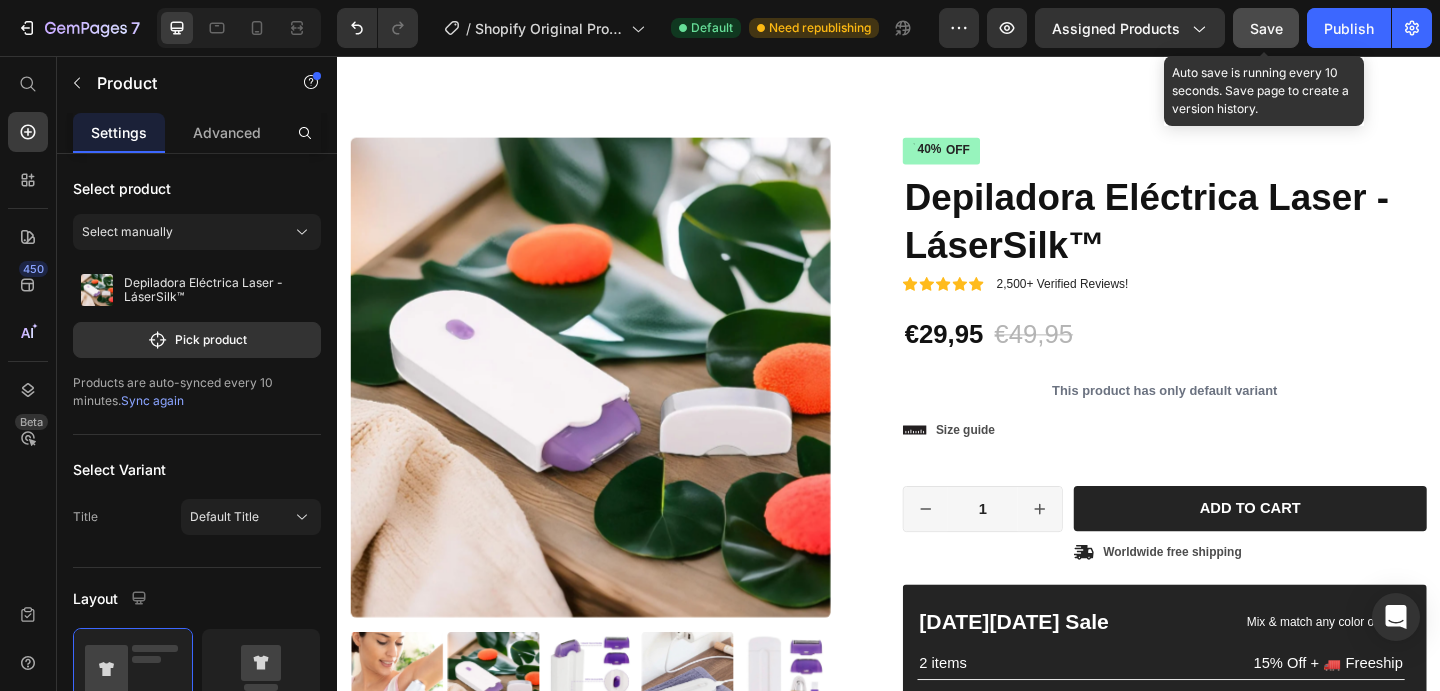 click on "Save" at bounding box center (1266, 28) 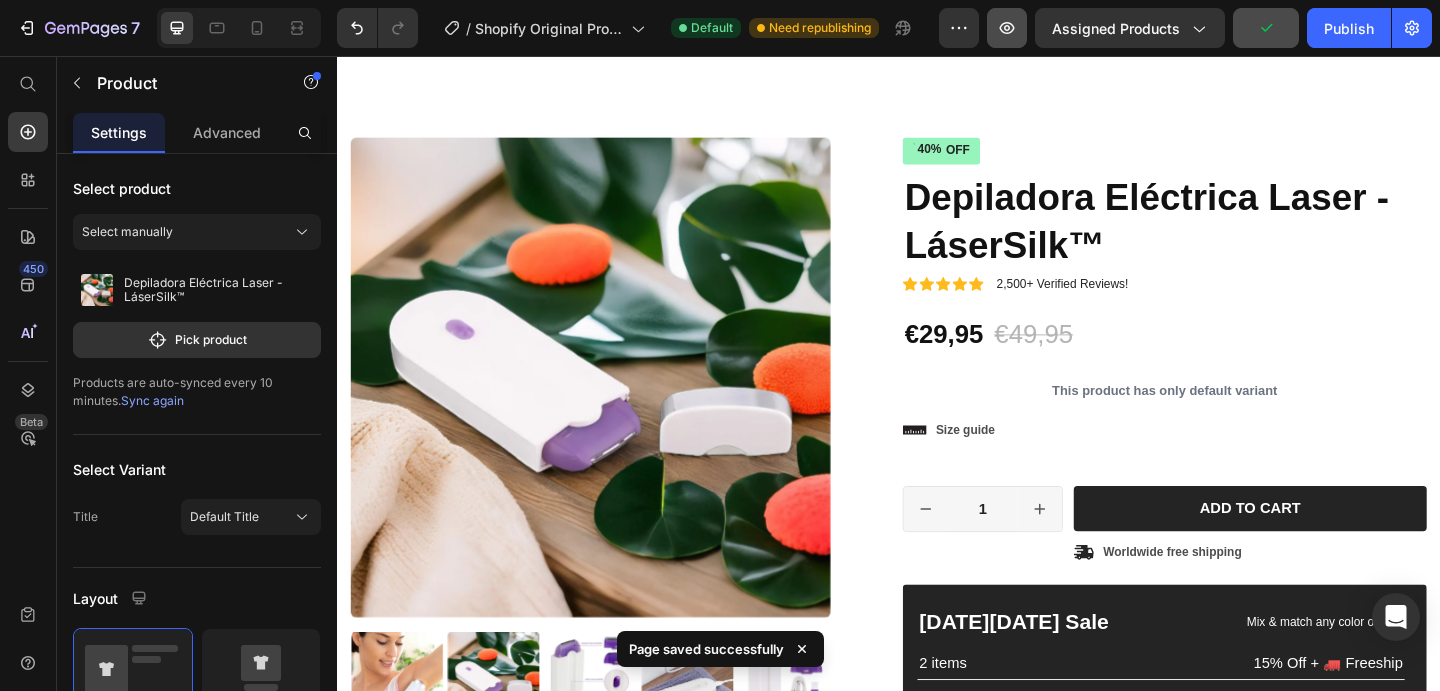 click 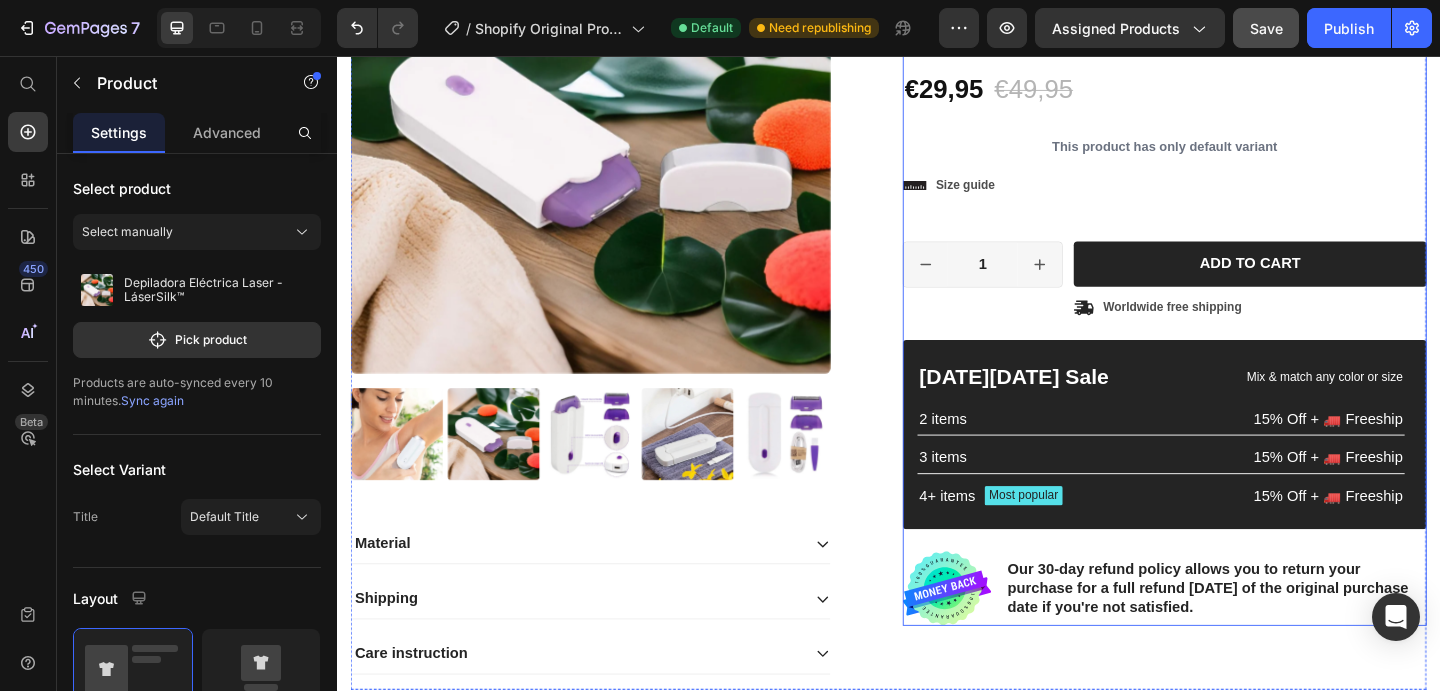 scroll, scrollTop: 993, scrollLeft: 0, axis: vertical 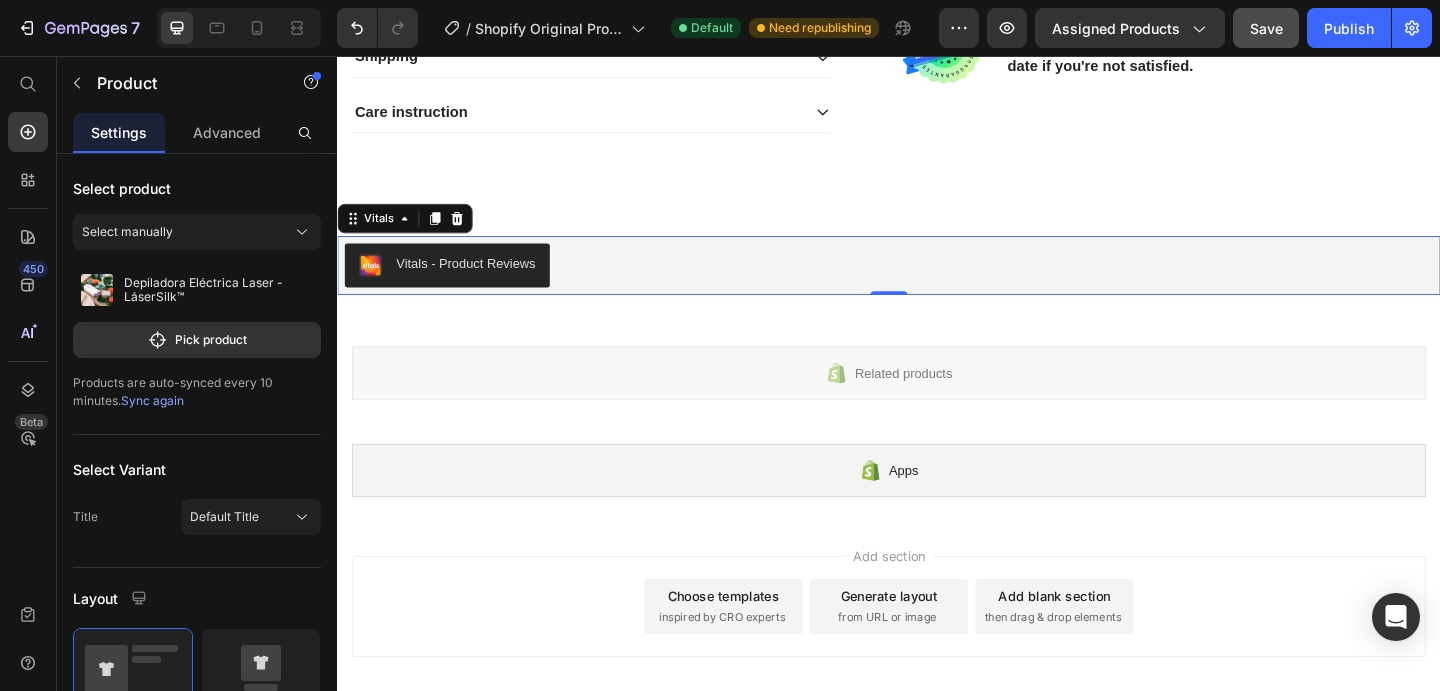 click on "Vitals - Product Reviews" at bounding box center (476, 282) 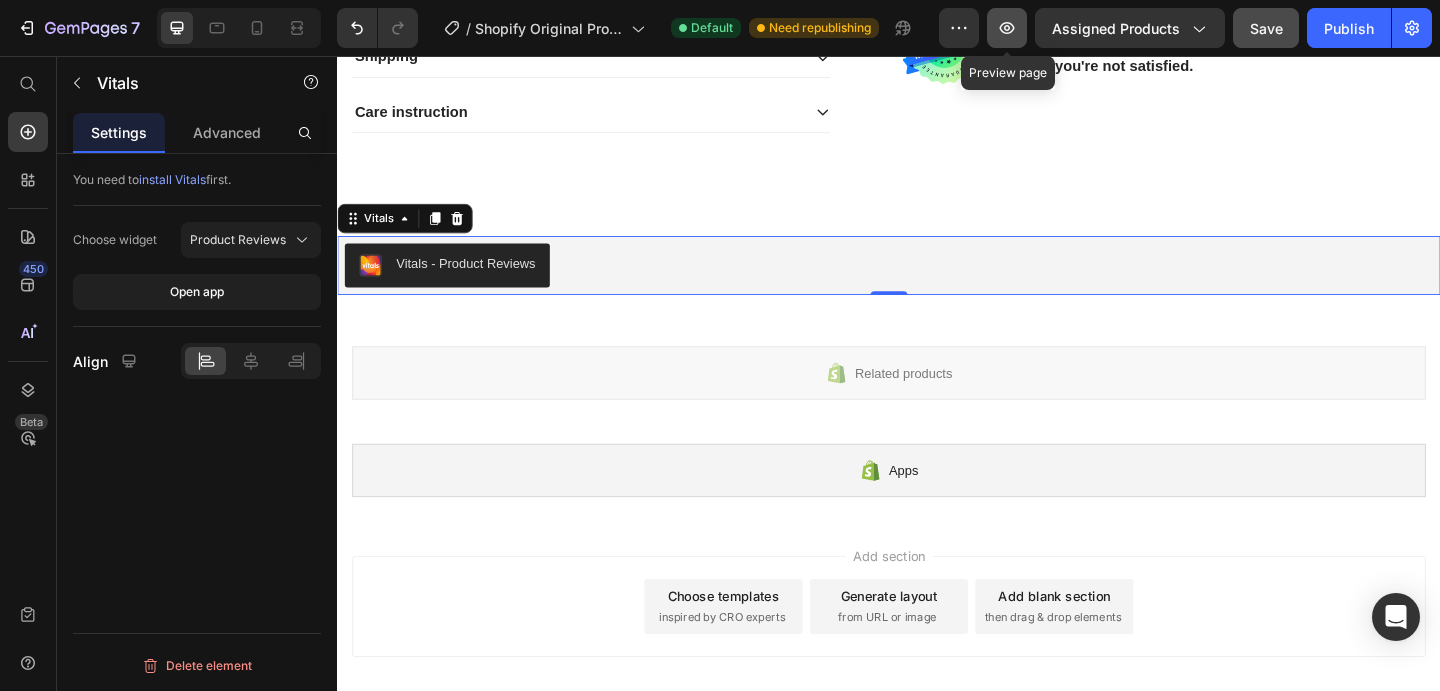 click 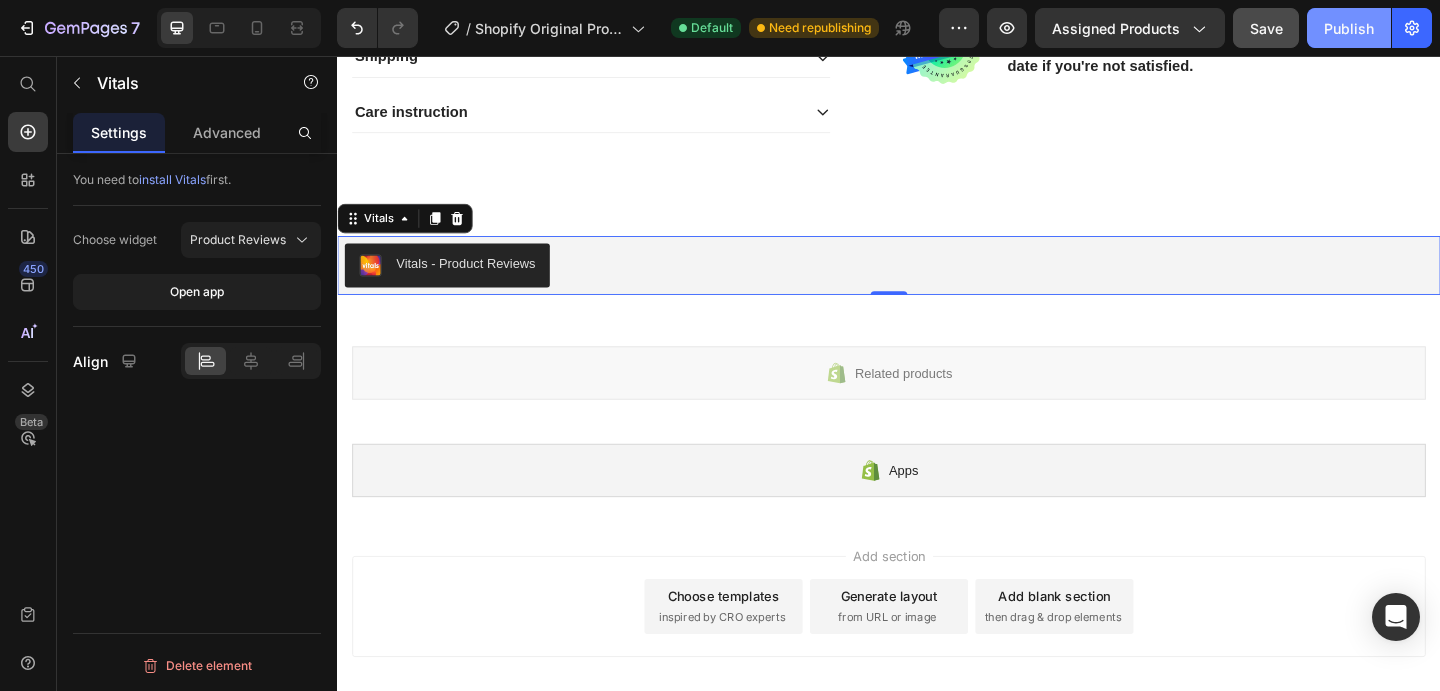 click on "Publish" at bounding box center (1349, 28) 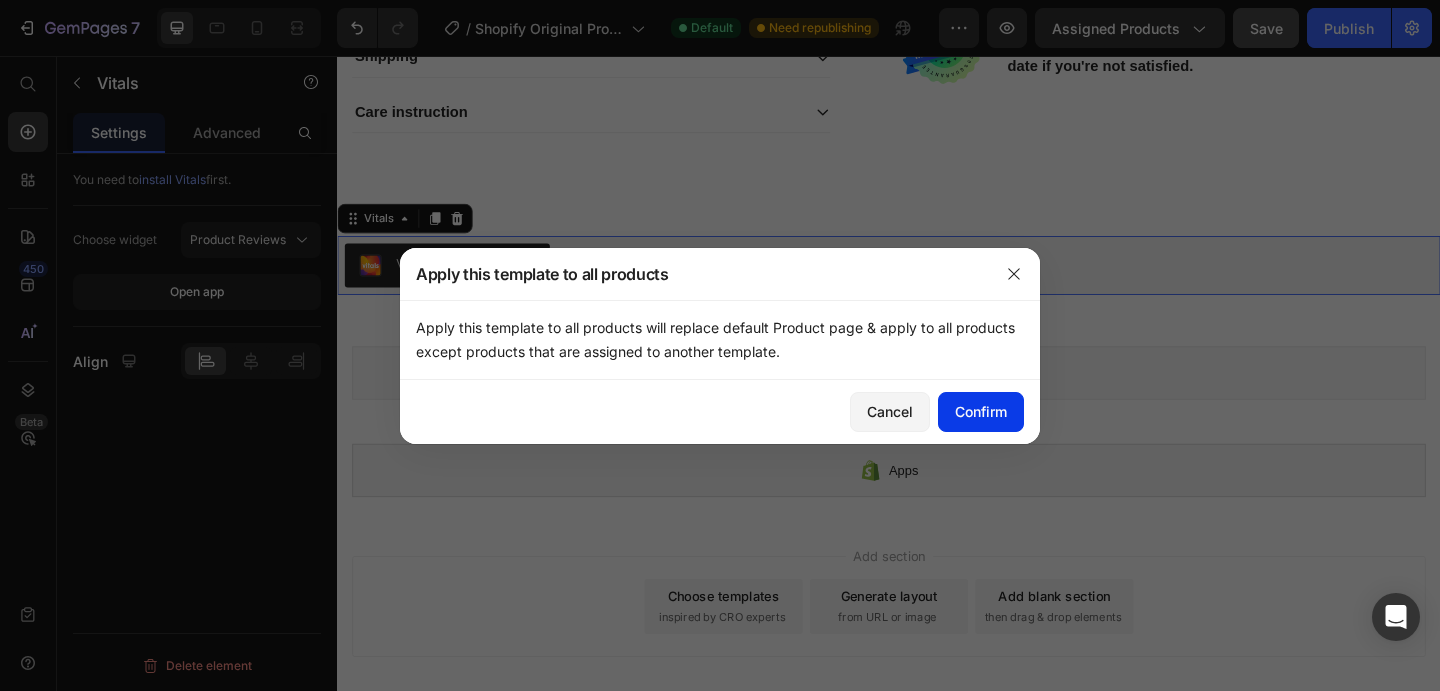 click on "Confirm" 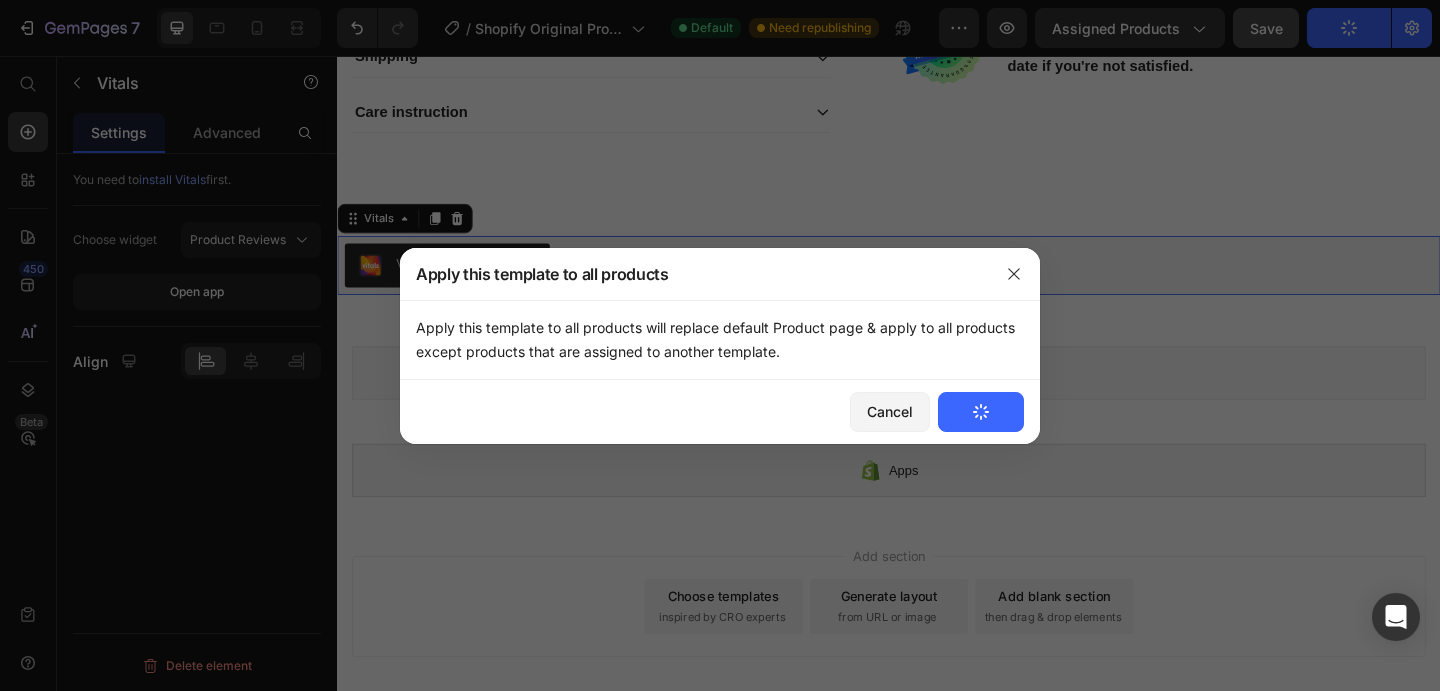 click on "Apply this template to all products will replace default Product page & apply to all products except products that are assigned to another template." 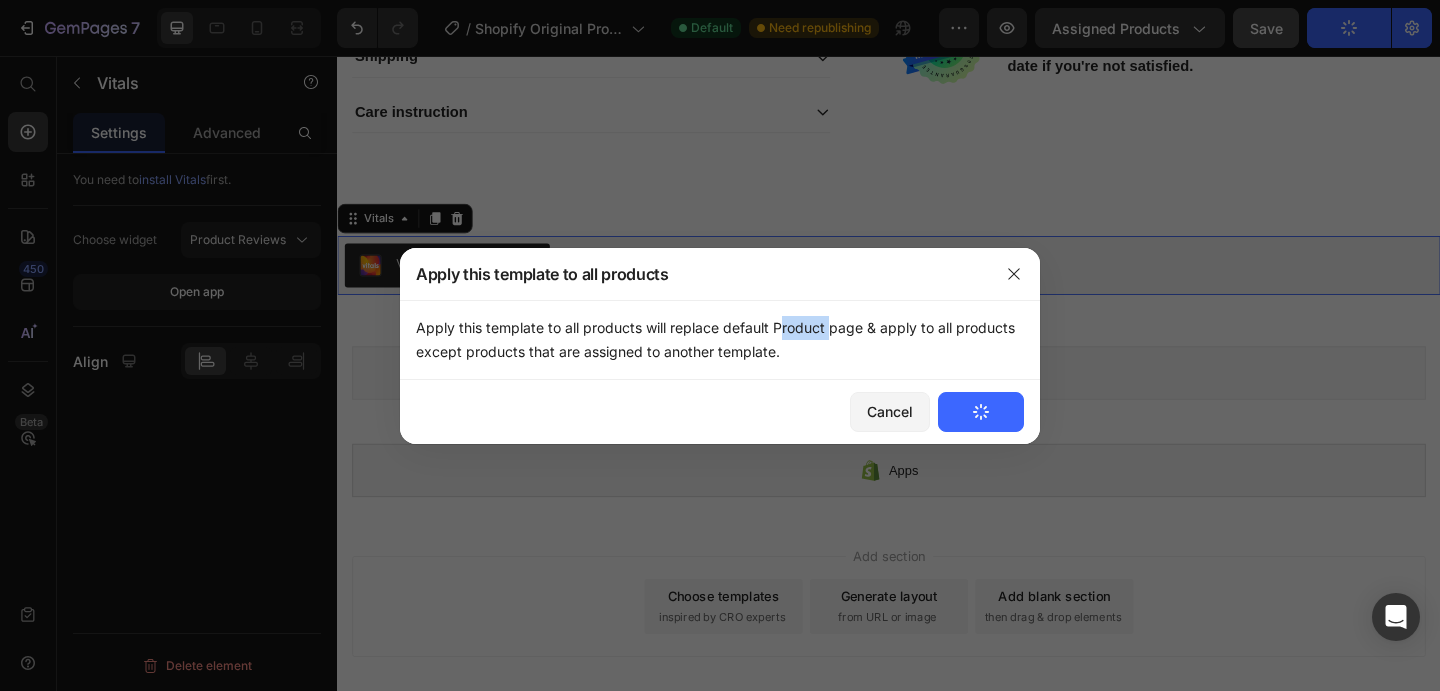 click on "Apply this template to all products will replace default Product page & apply to all products except products that are assigned to another template." 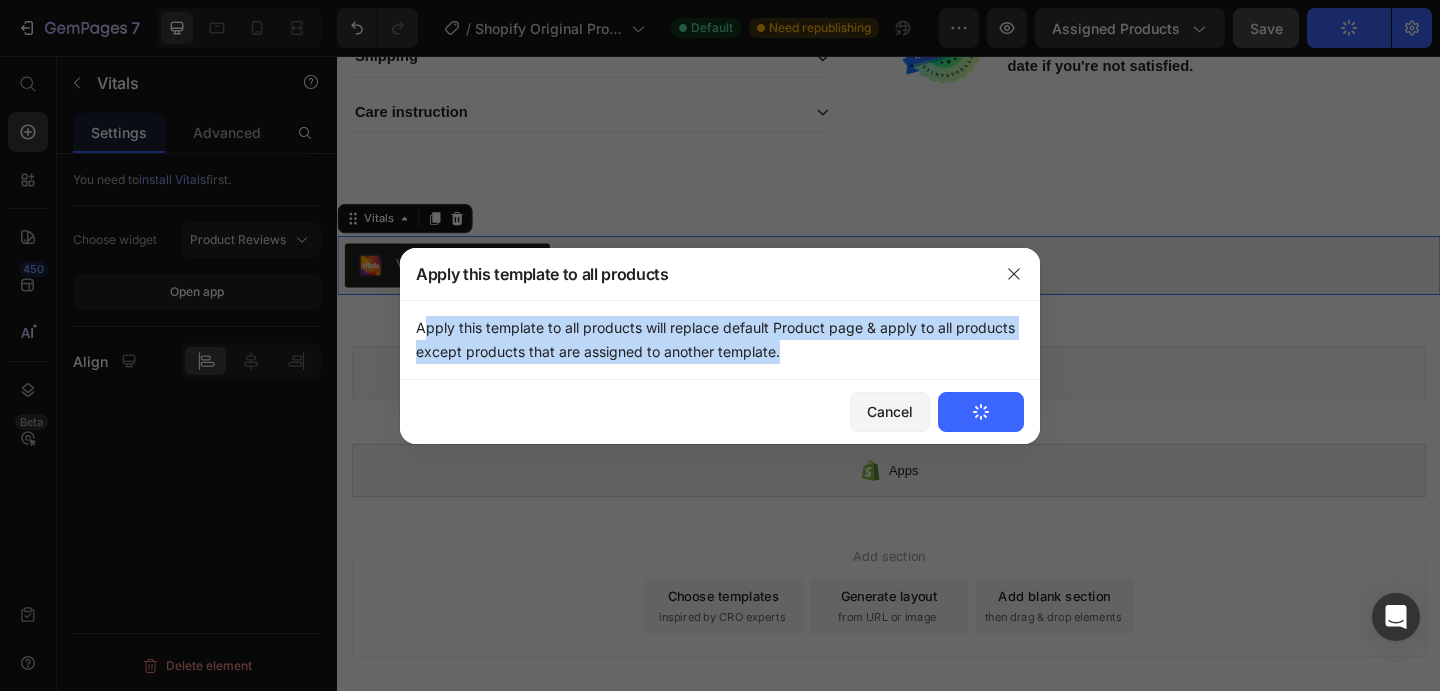 click on "Apply this template to all products will replace default Product page & apply to all products except products that are assigned to another template." 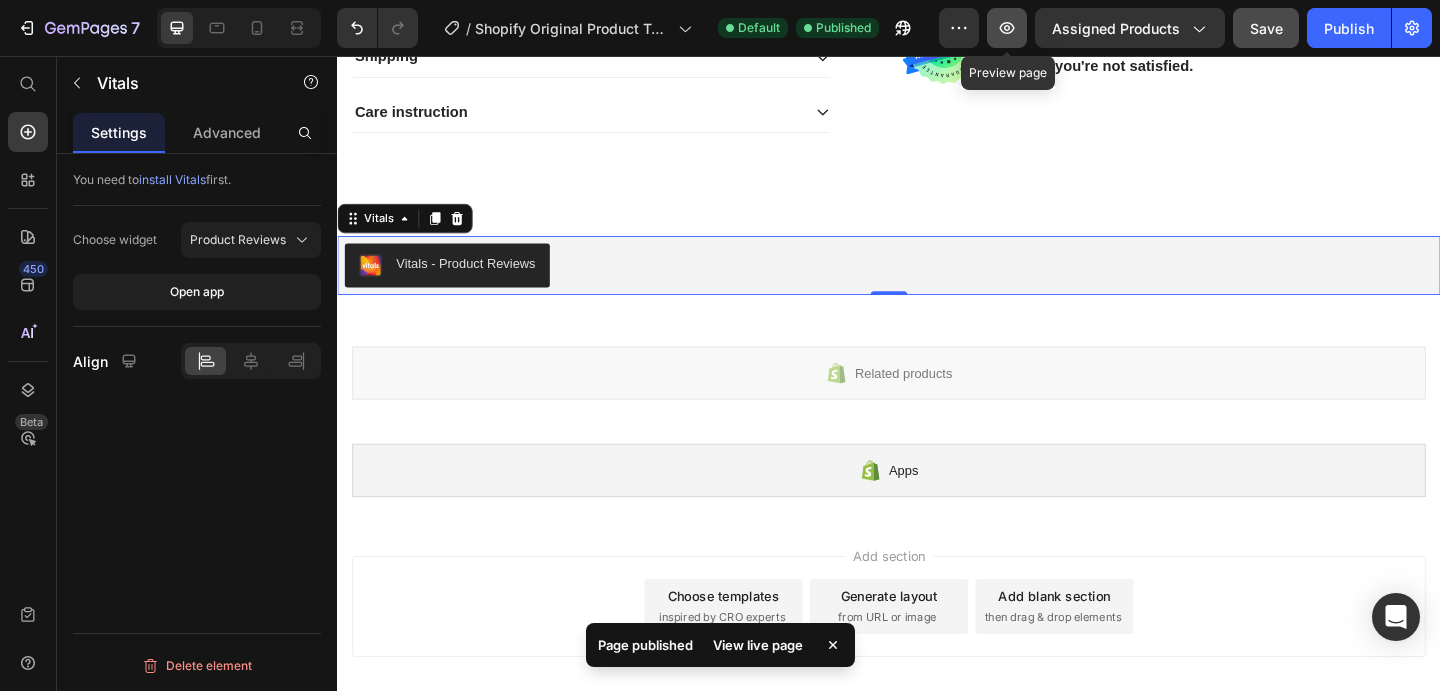 click 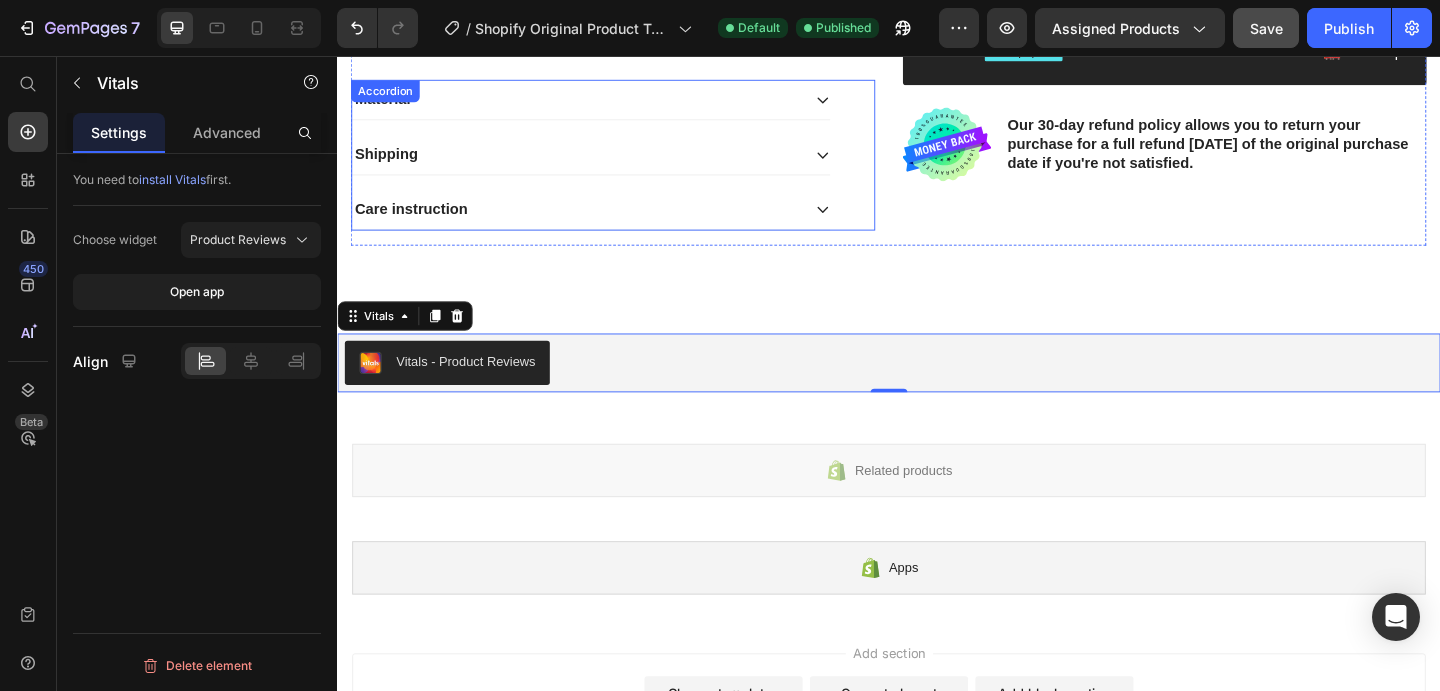 scroll, scrollTop: 801, scrollLeft: 0, axis: vertical 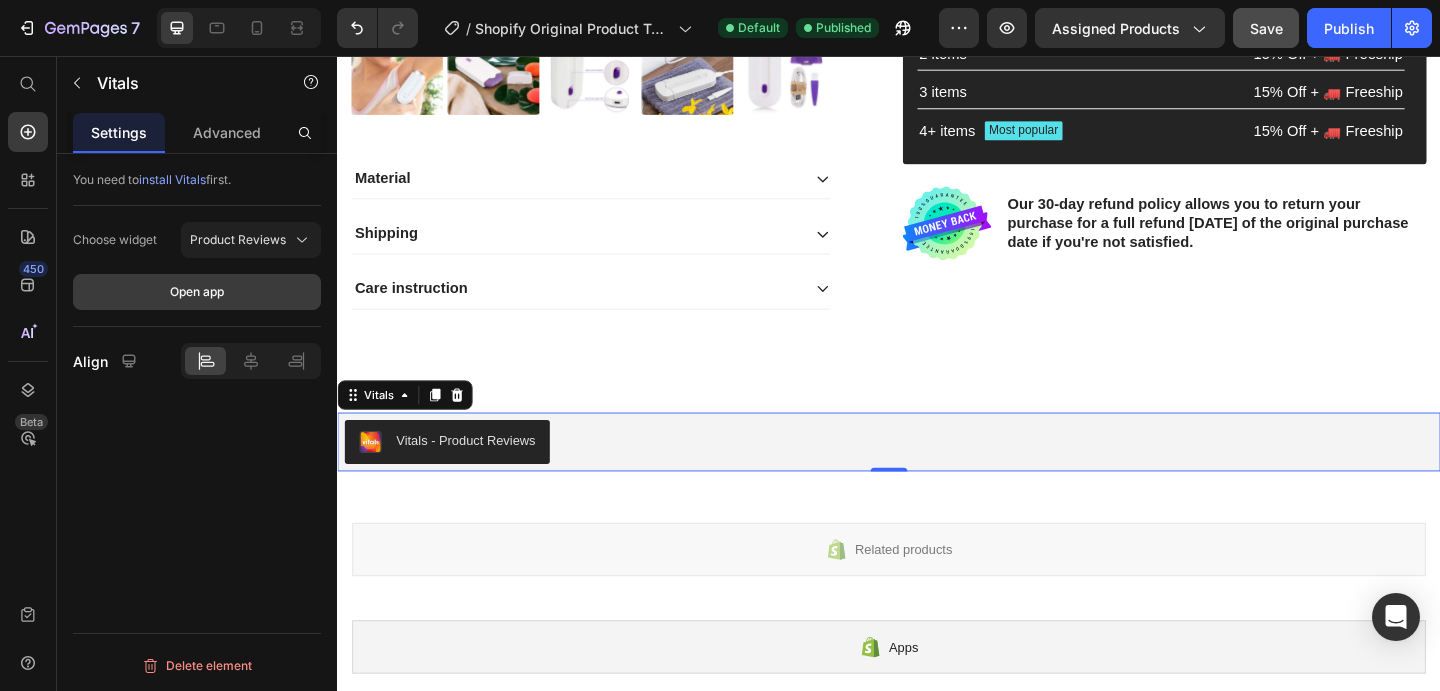 click on "Open app" at bounding box center (197, 292) 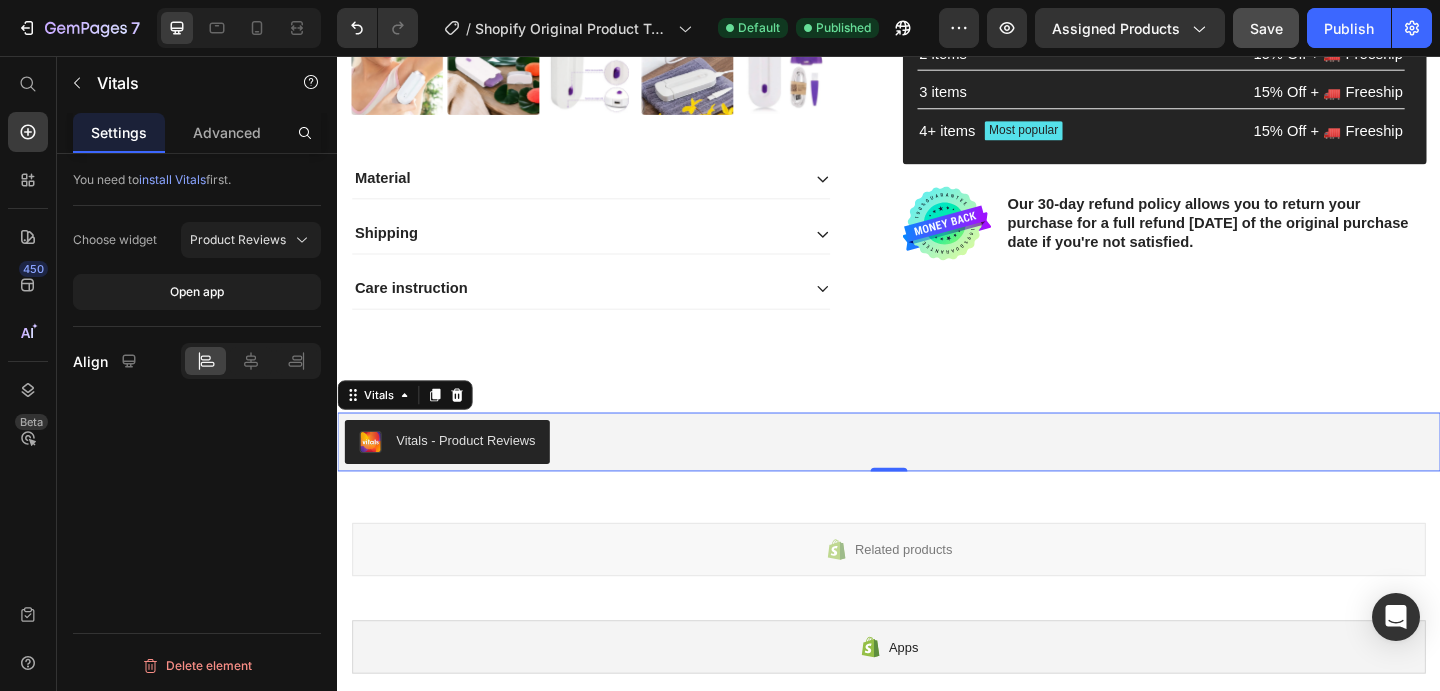 click on "Vitals - Product Reviews" at bounding box center (937, 476) 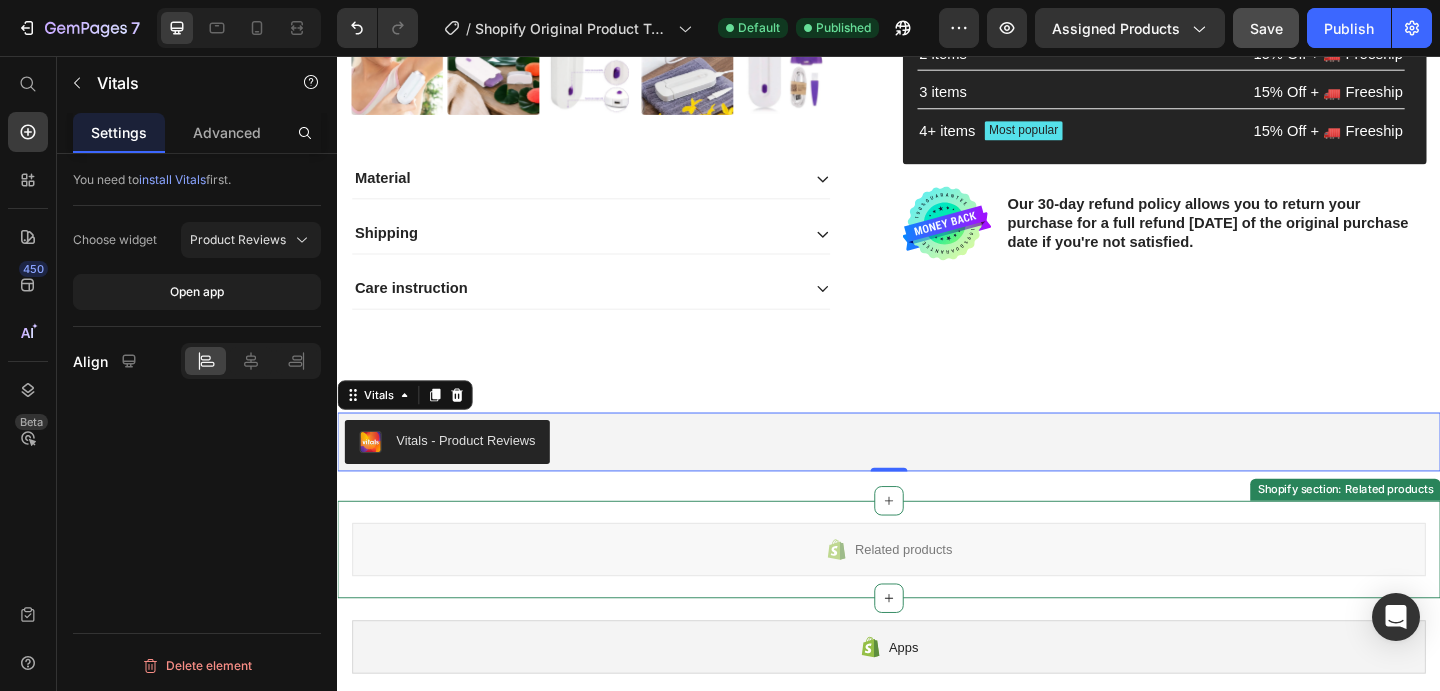 click on "Related products" at bounding box center [937, 593] 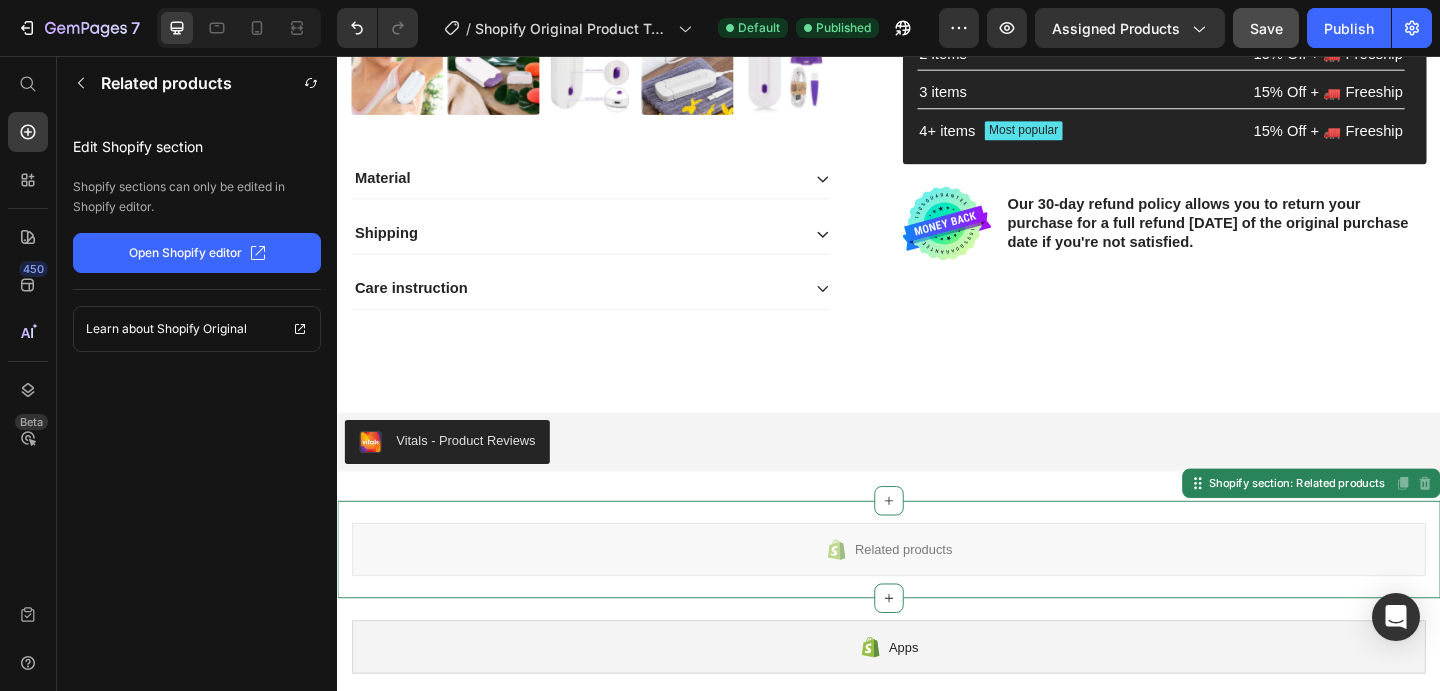 click on "Open Shopify editor" 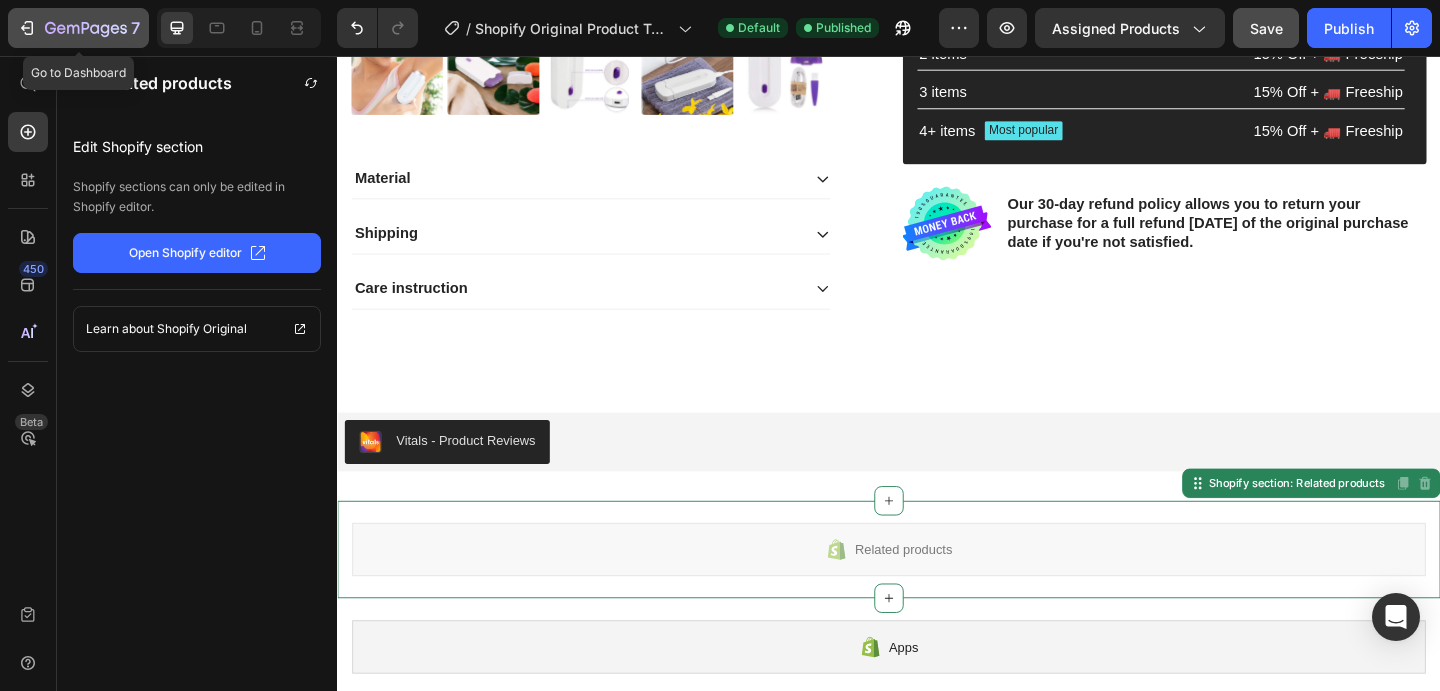 click 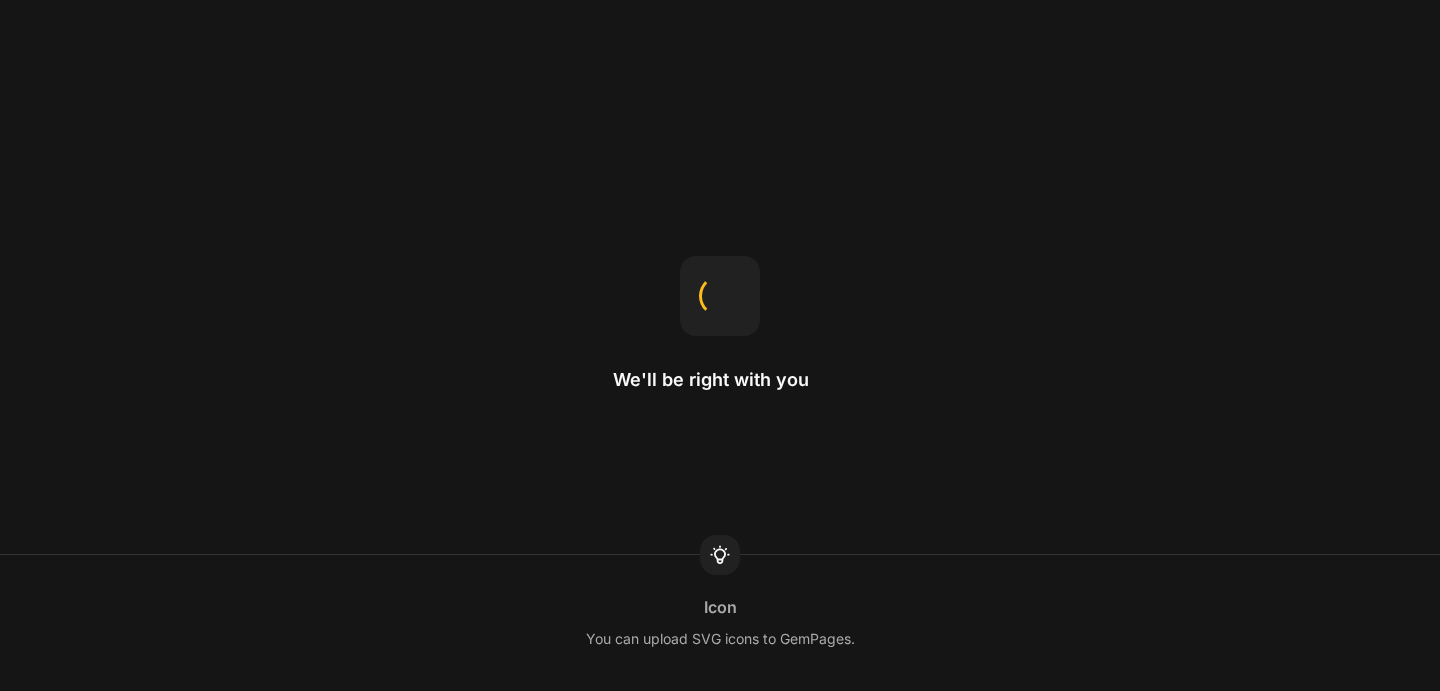 scroll, scrollTop: 0, scrollLeft: 0, axis: both 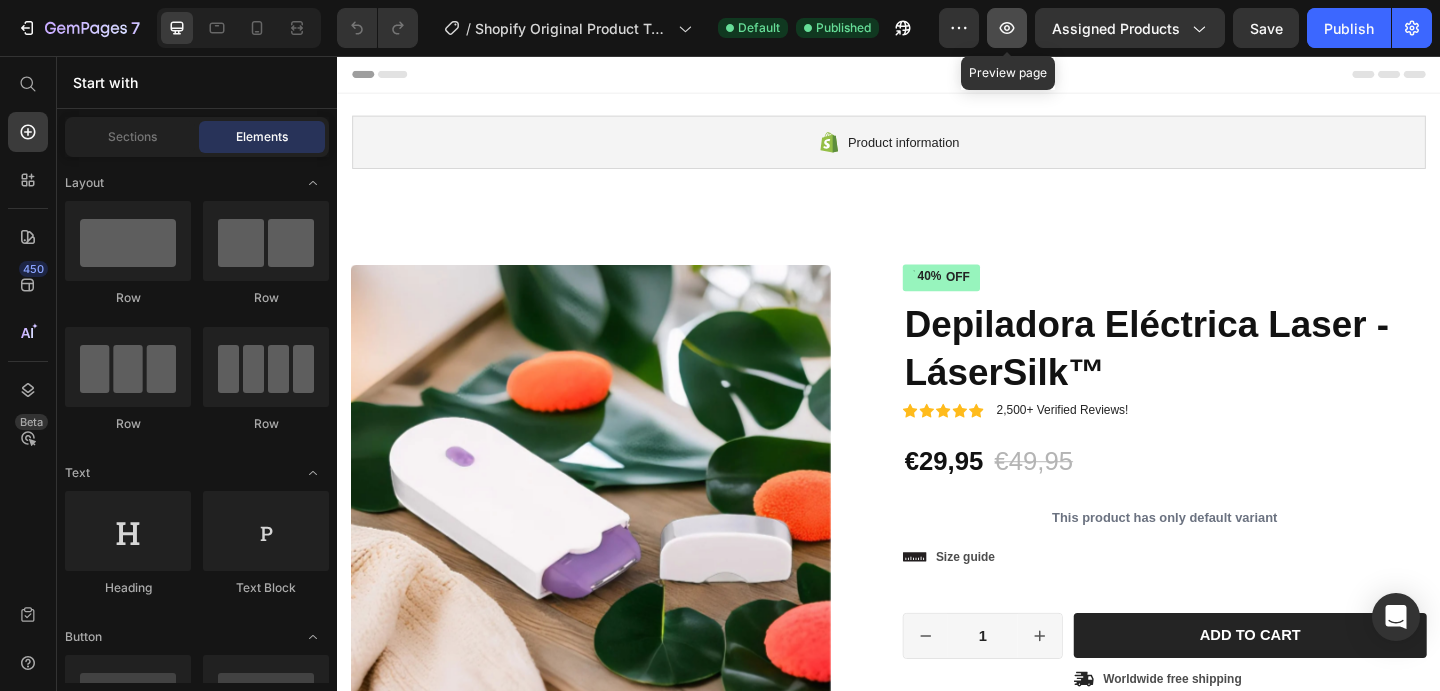 click 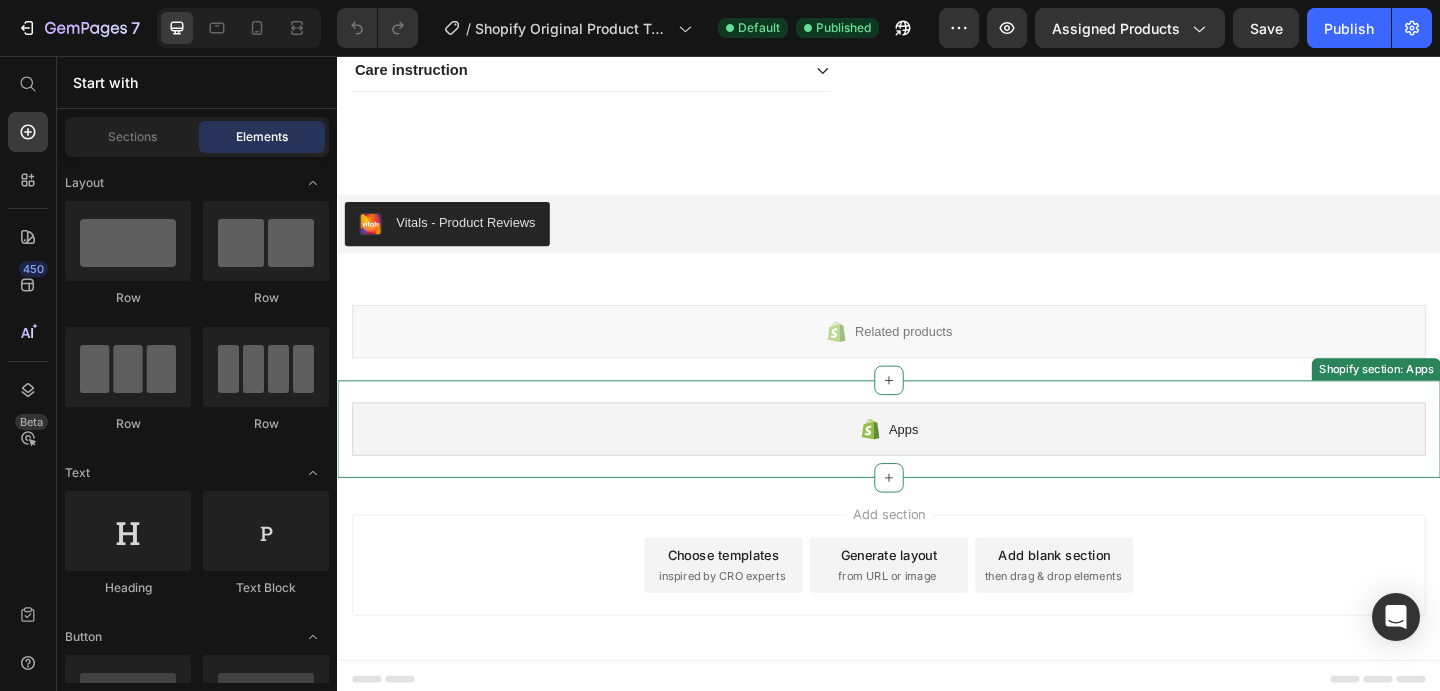 scroll, scrollTop: 1046, scrollLeft: 0, axis: vertical 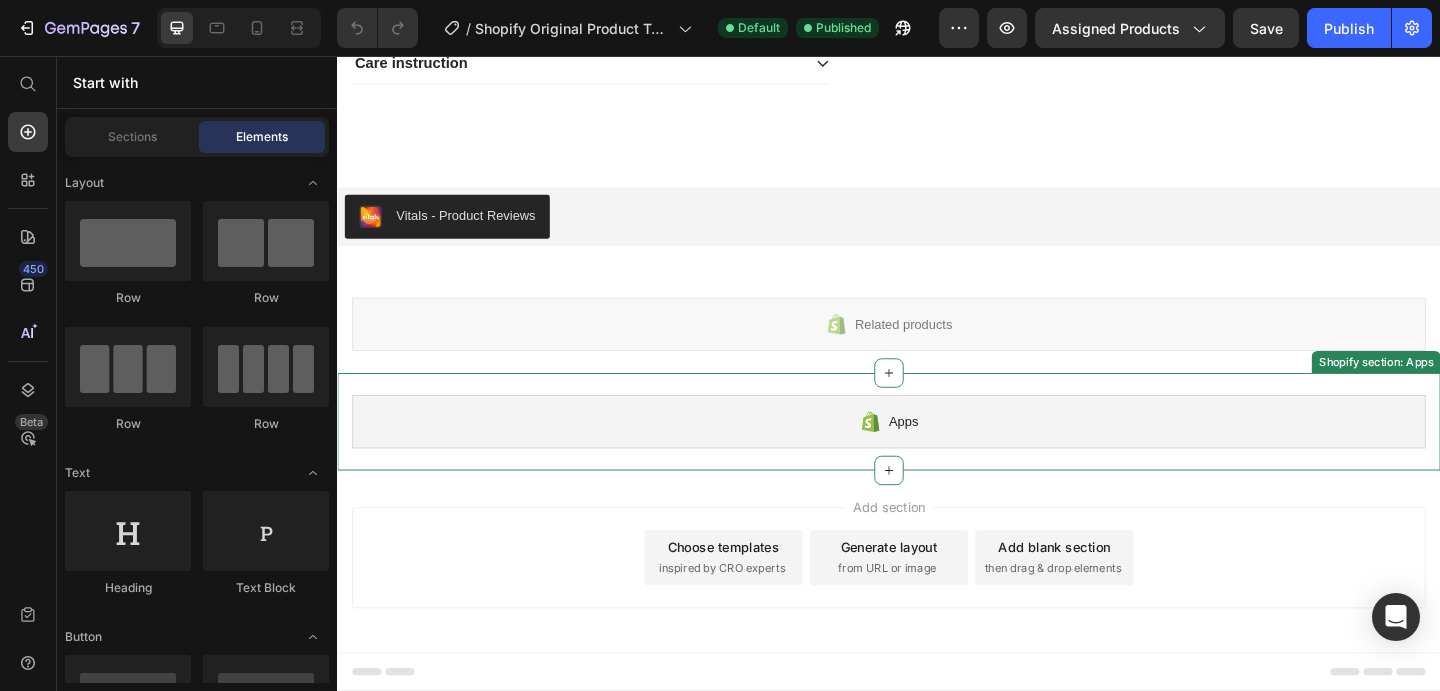 click 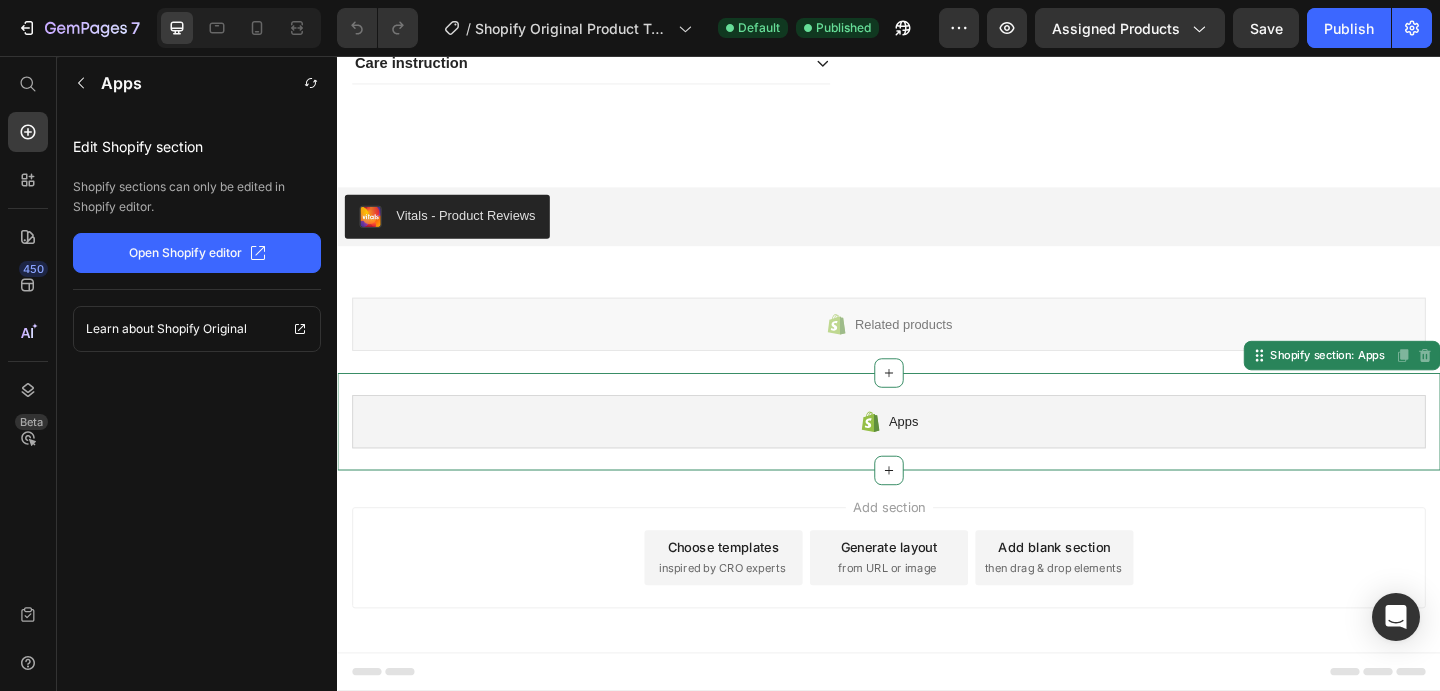 click on "Open Shopify editor" 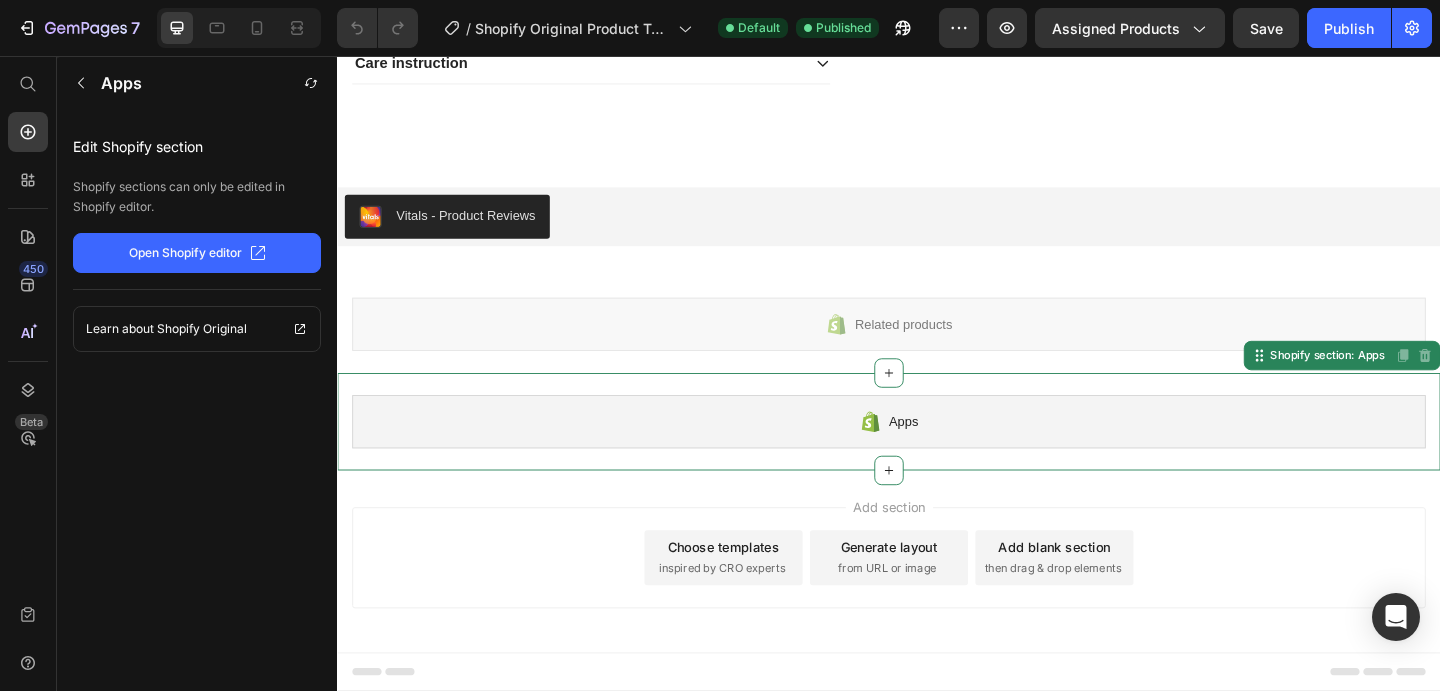 click on "Open Shopify editor" 